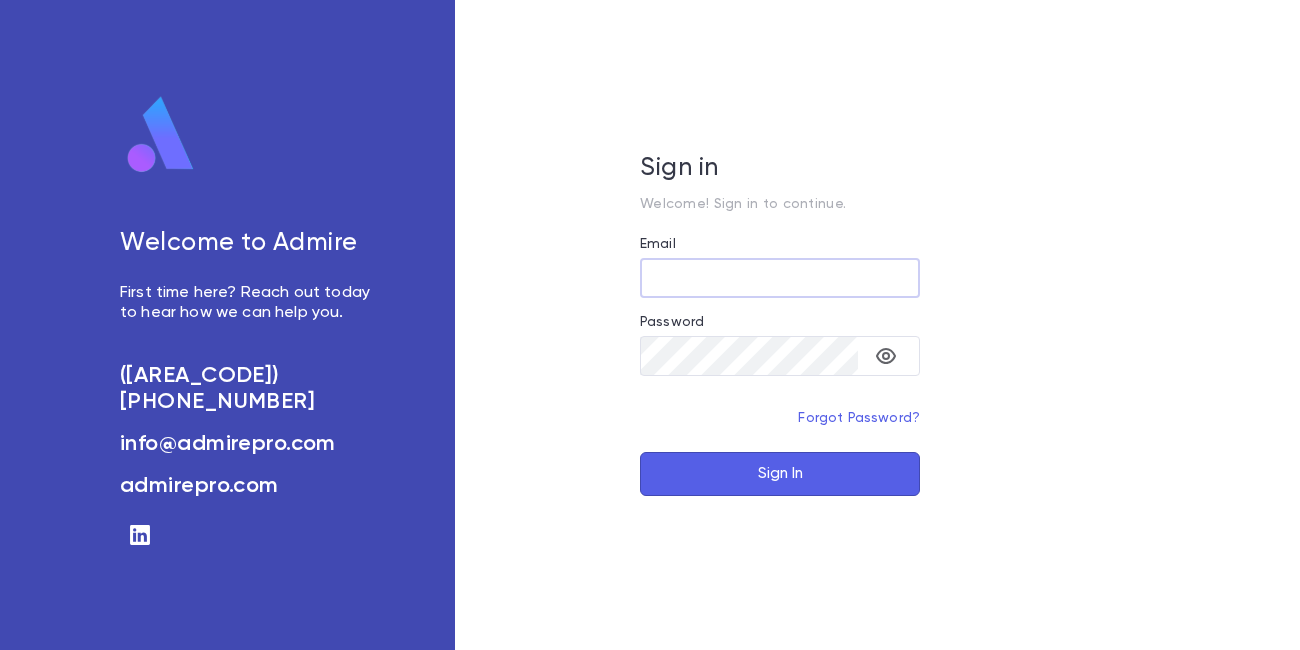 scroll, scrollTop: 0, scrollLeft: 0, axis: both 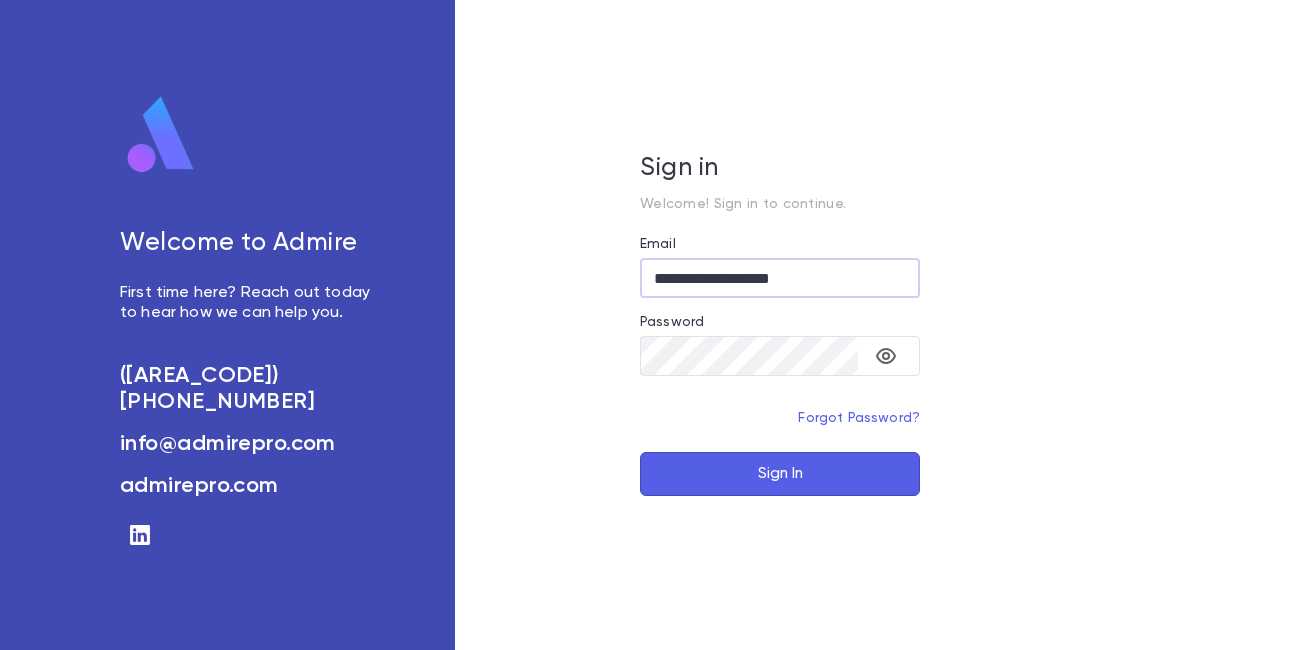 click on "Sign In" at bounding box center (780, 474) 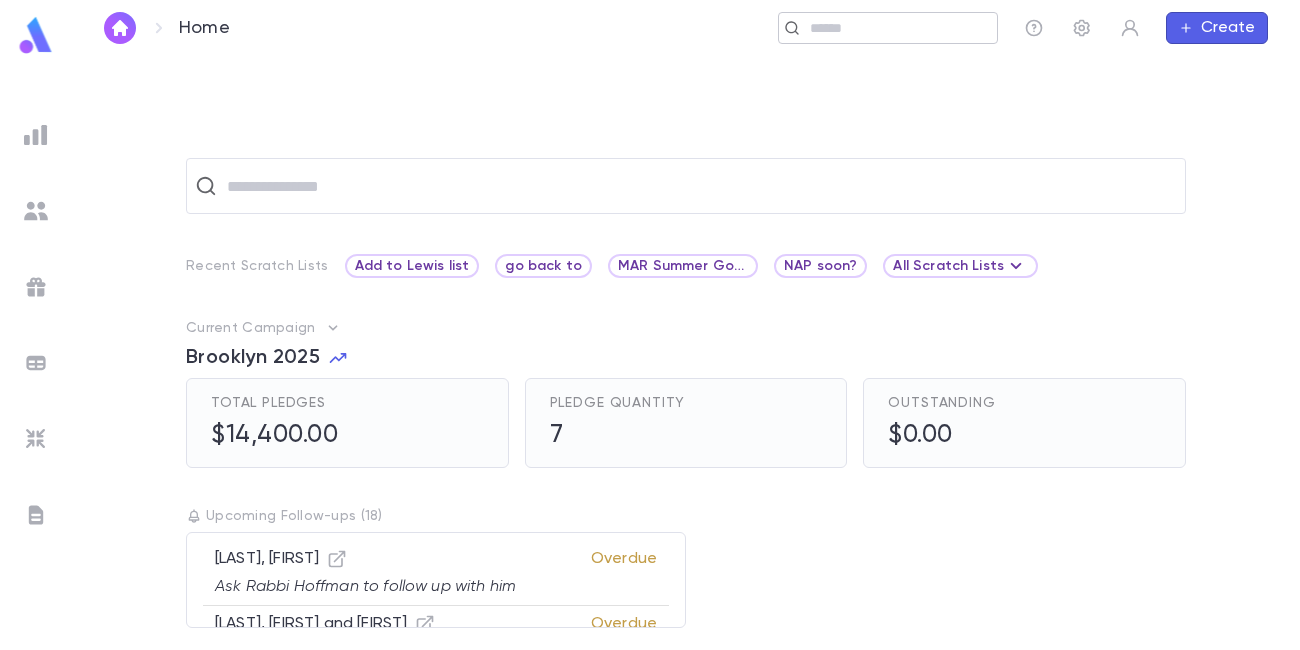 click at bounding box center (896, 28) 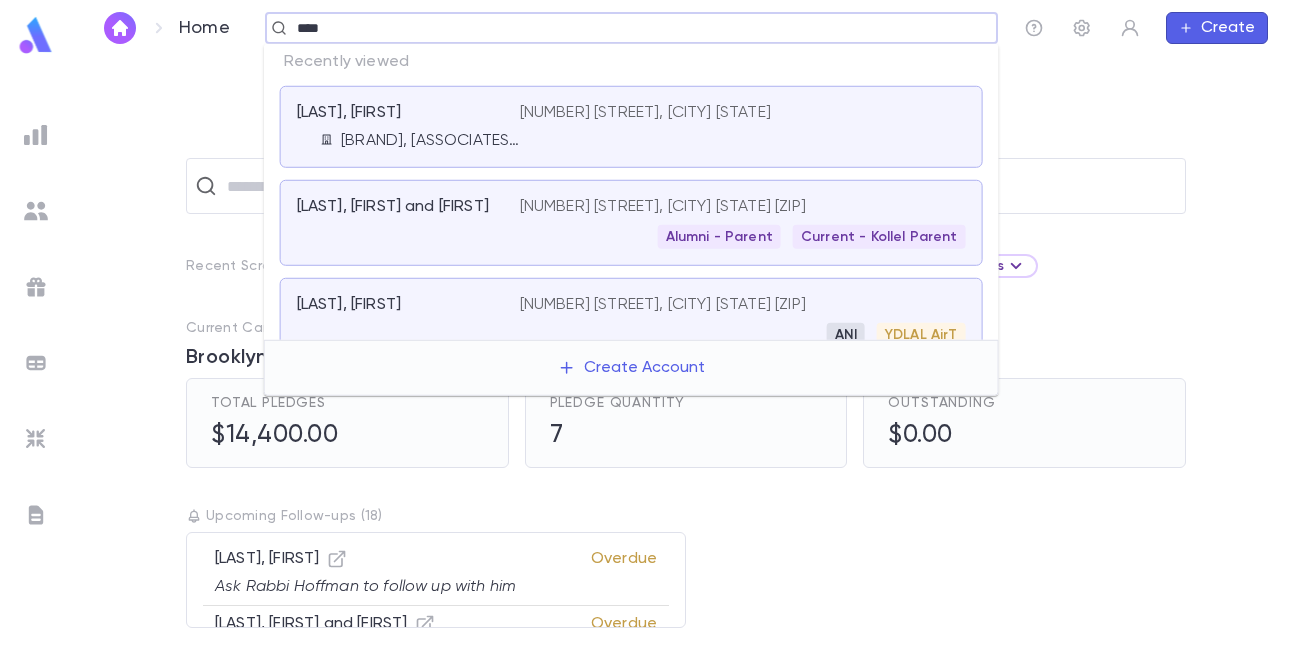 type on "****" 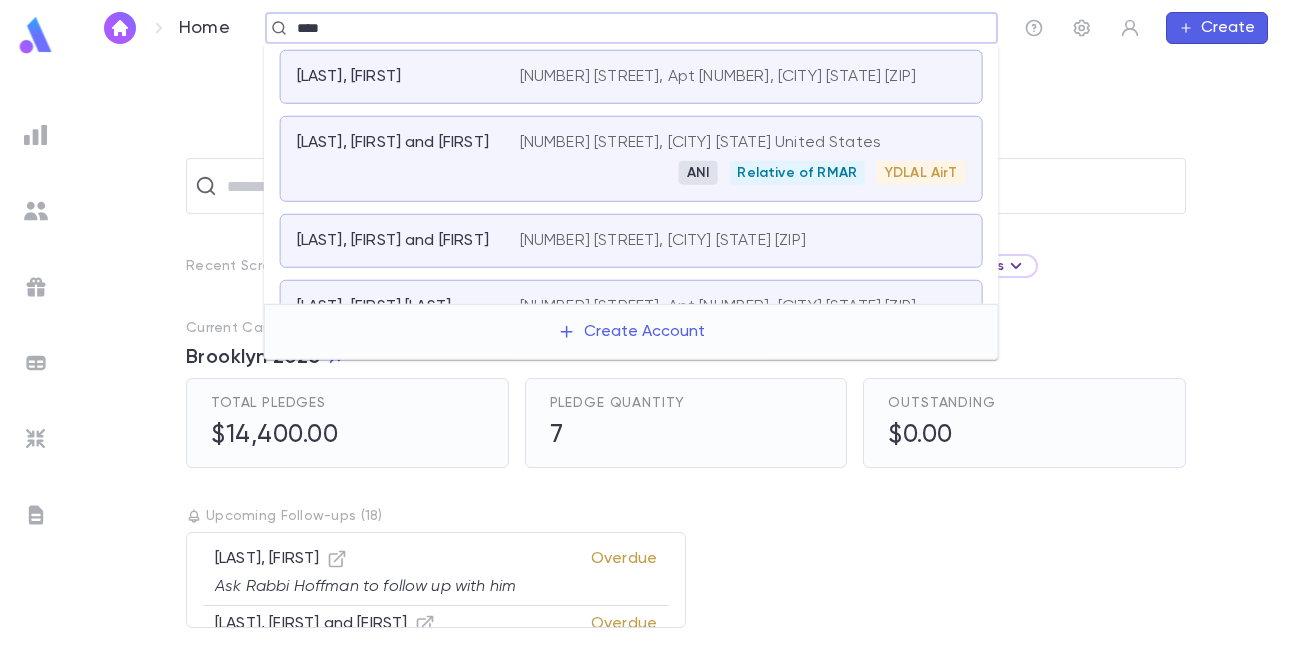 click on "ANI Relative of RMAR YDLAL AirT" at bounding box center [743, 173] 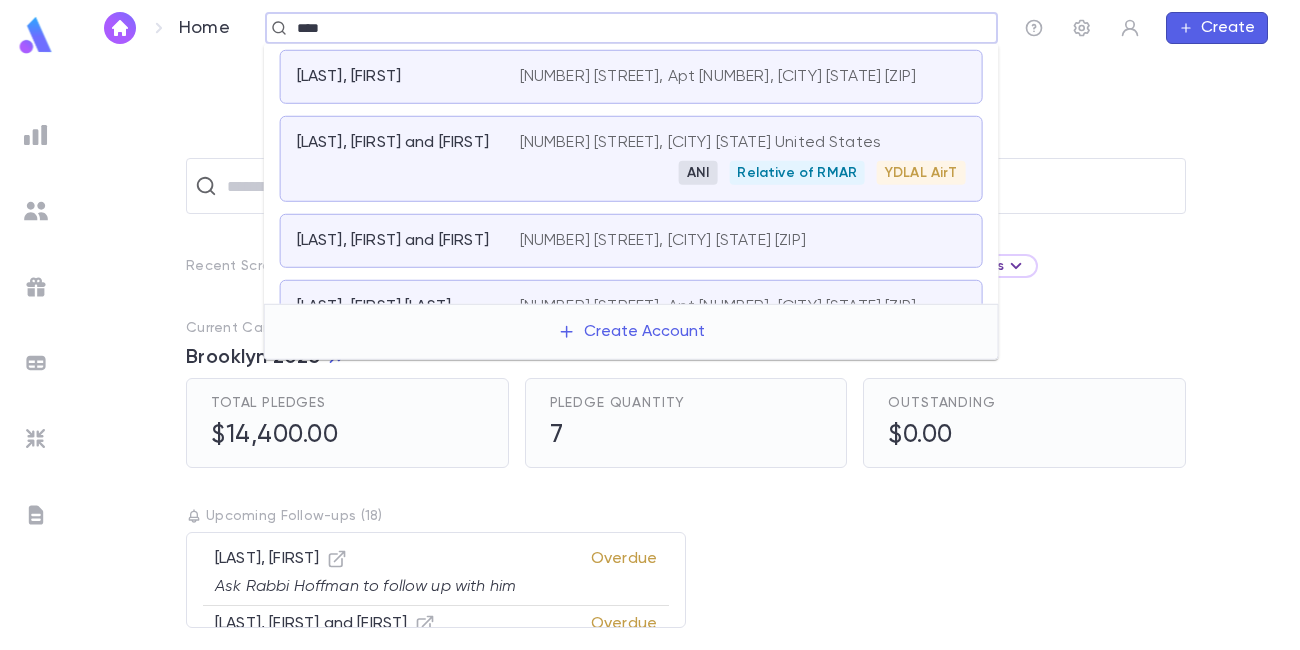 type 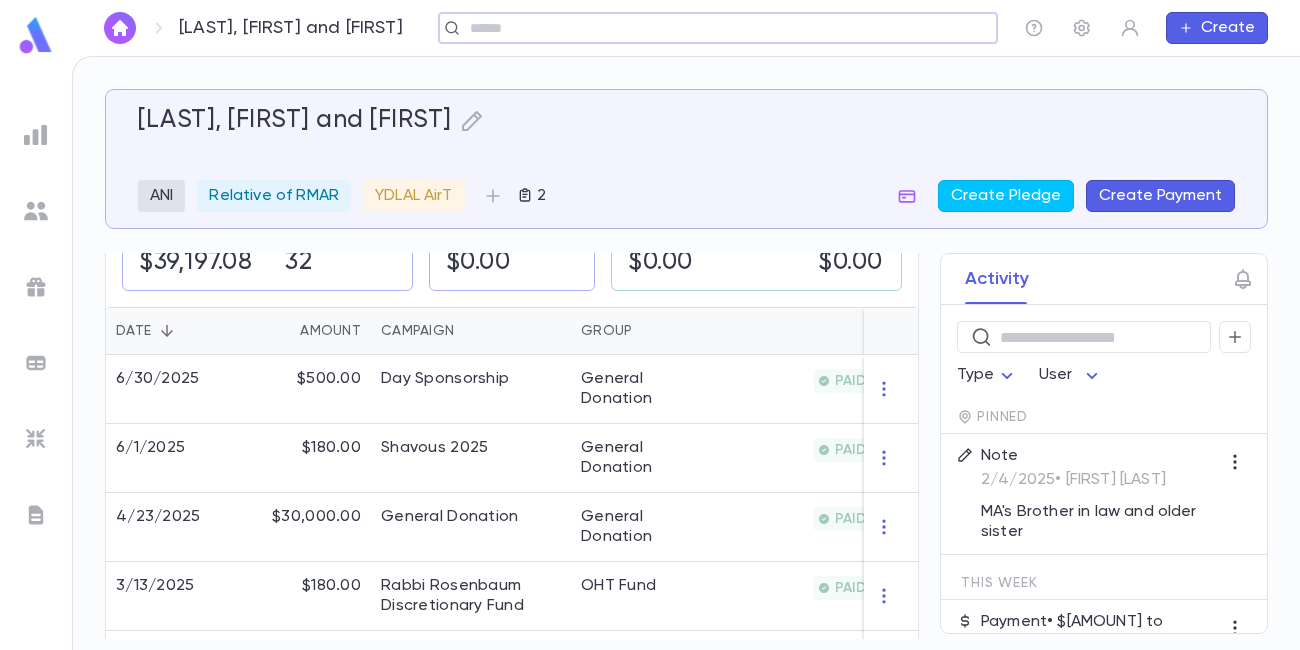 scroll, scrollTop: 394, scrollLeft: 0, axis: vertical 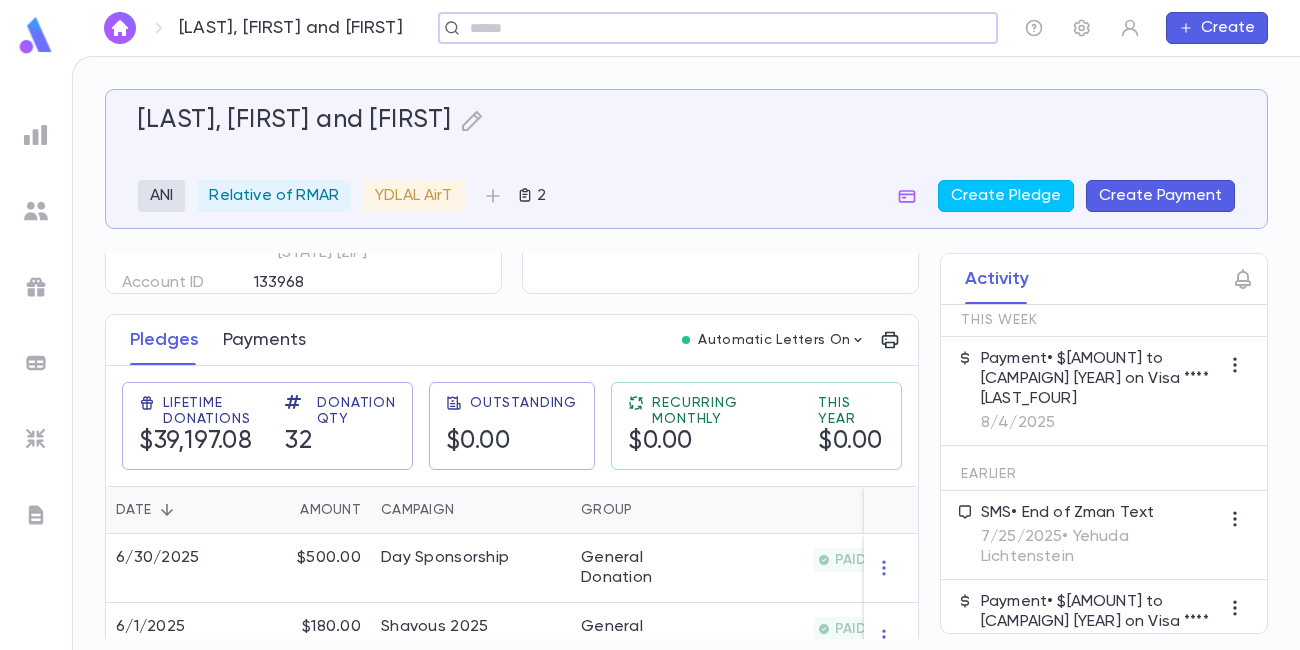 click on "Payments" at bounding box center [264, 340] 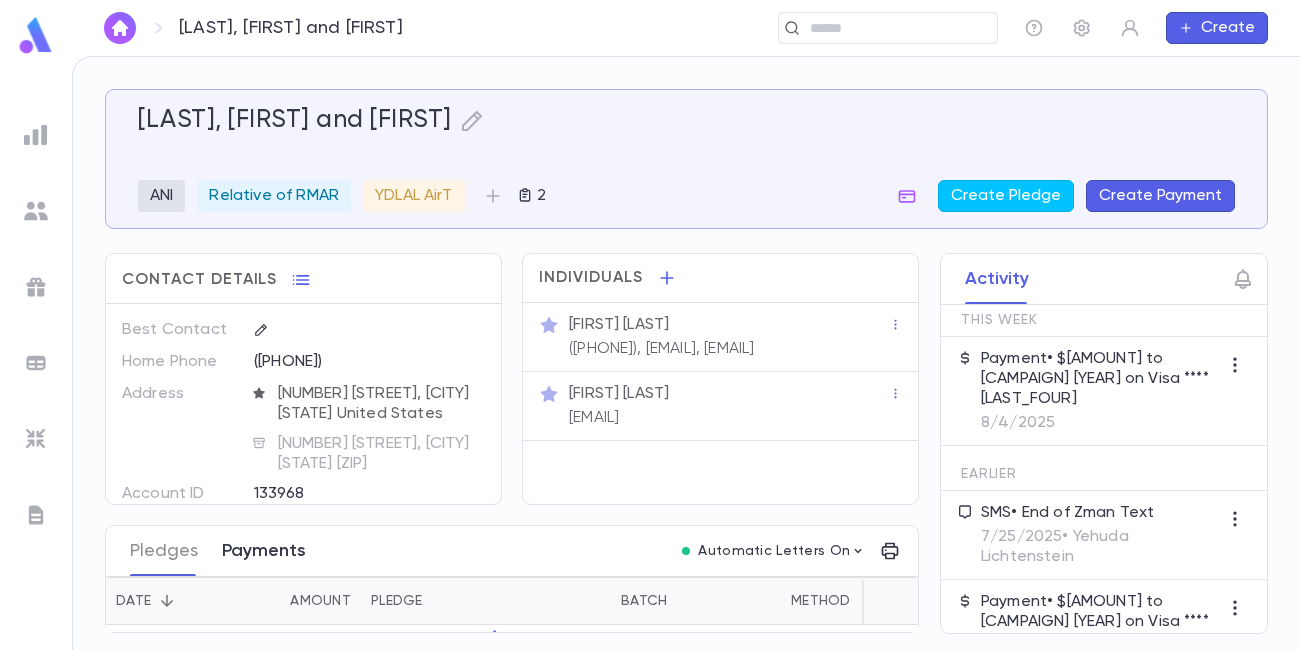 scroll, scrollTop: 0, scrollLeft: 0, axis: both 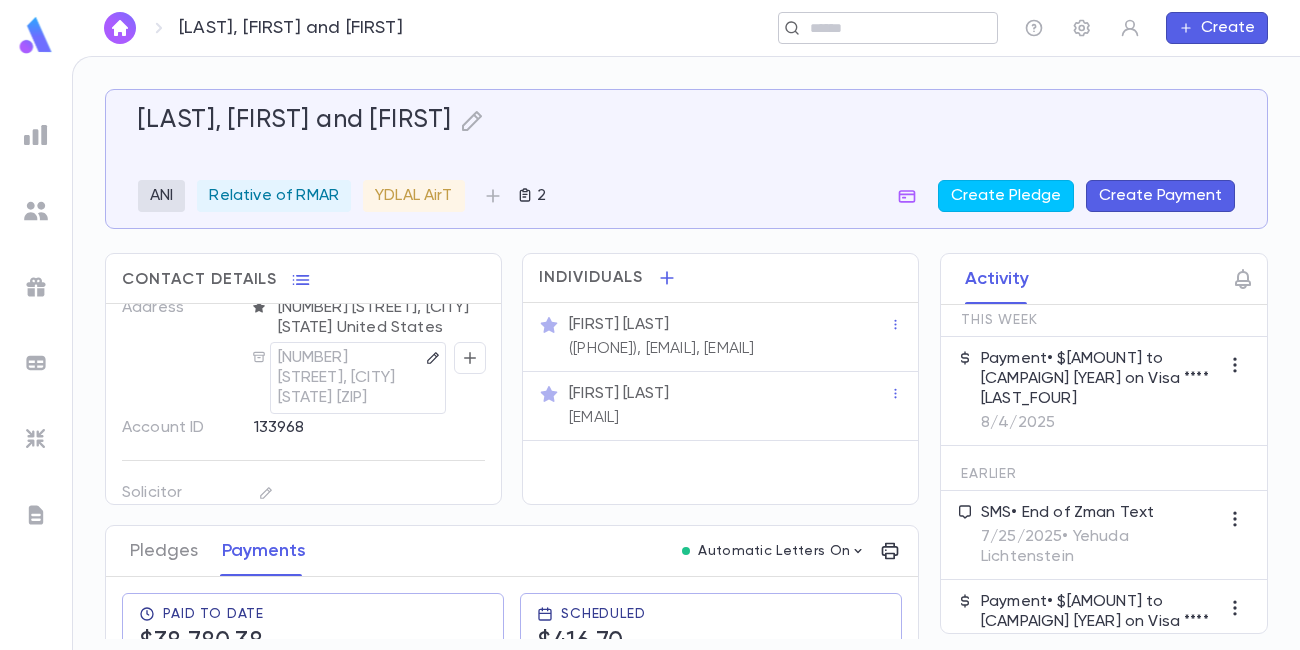 click at bounding box center (881, 28) 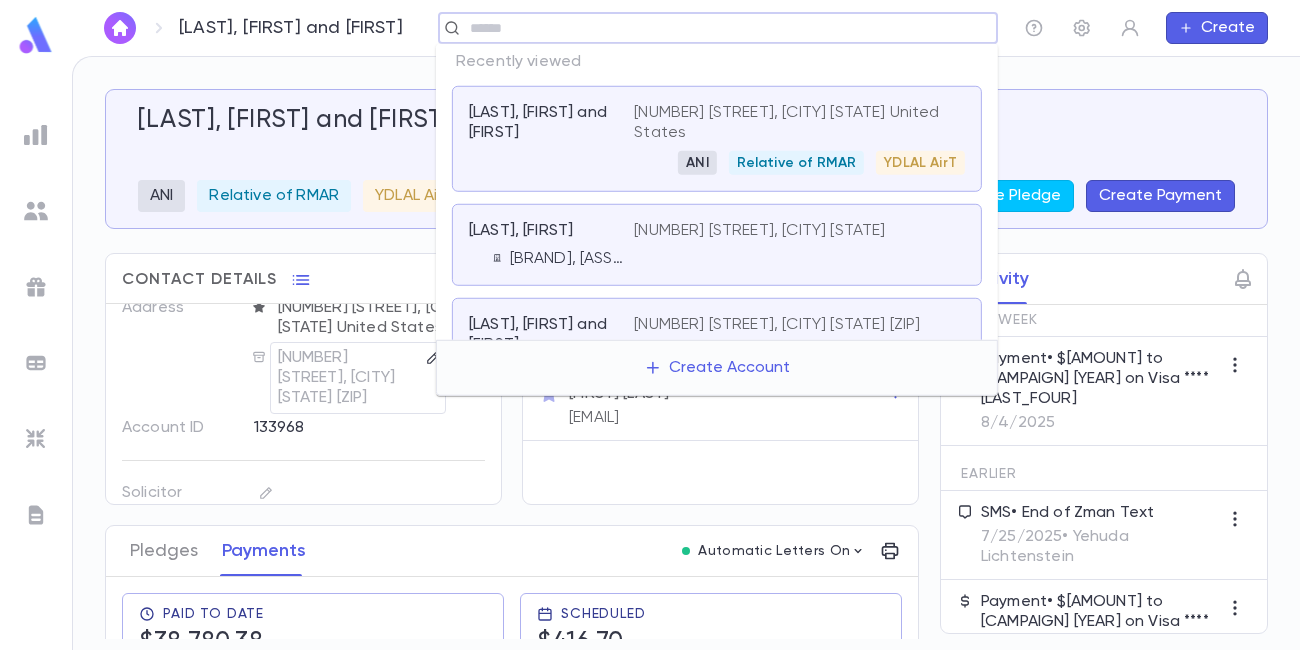 click on "[LAST], [FIRST] and [FIRST]" at bounding box center [686, 121] 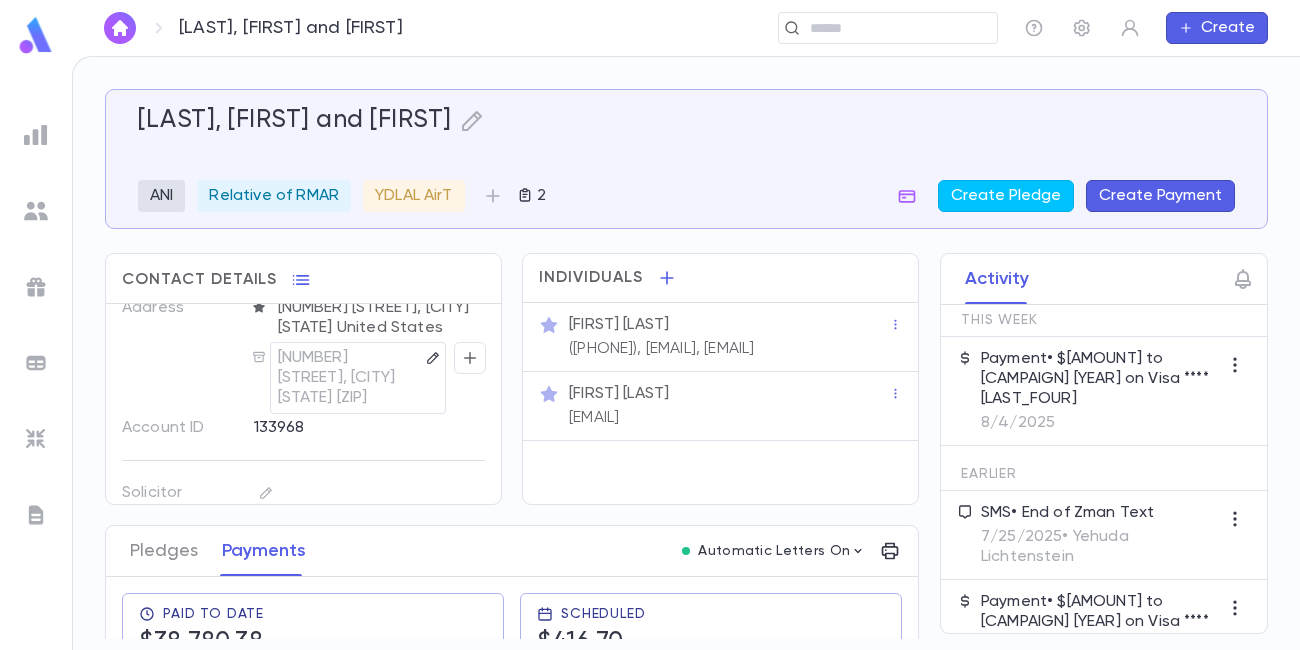 scroll, scrollTop: 0, scrollLeft: 0, axis: both 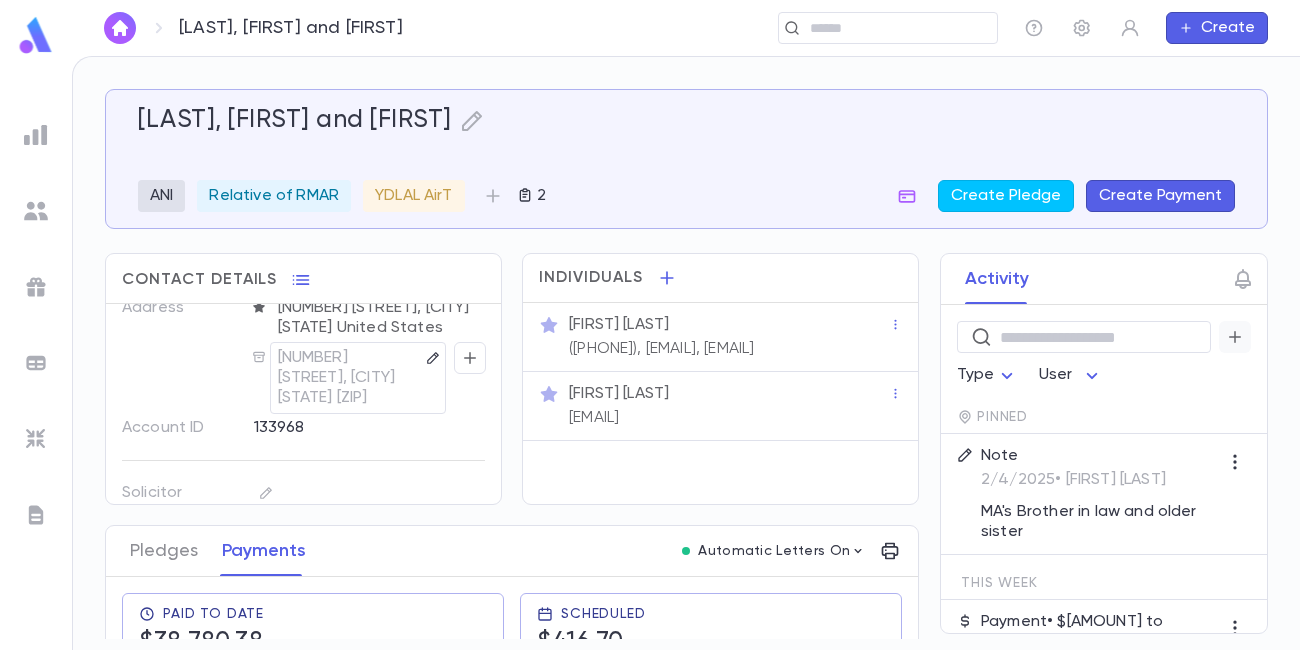 click 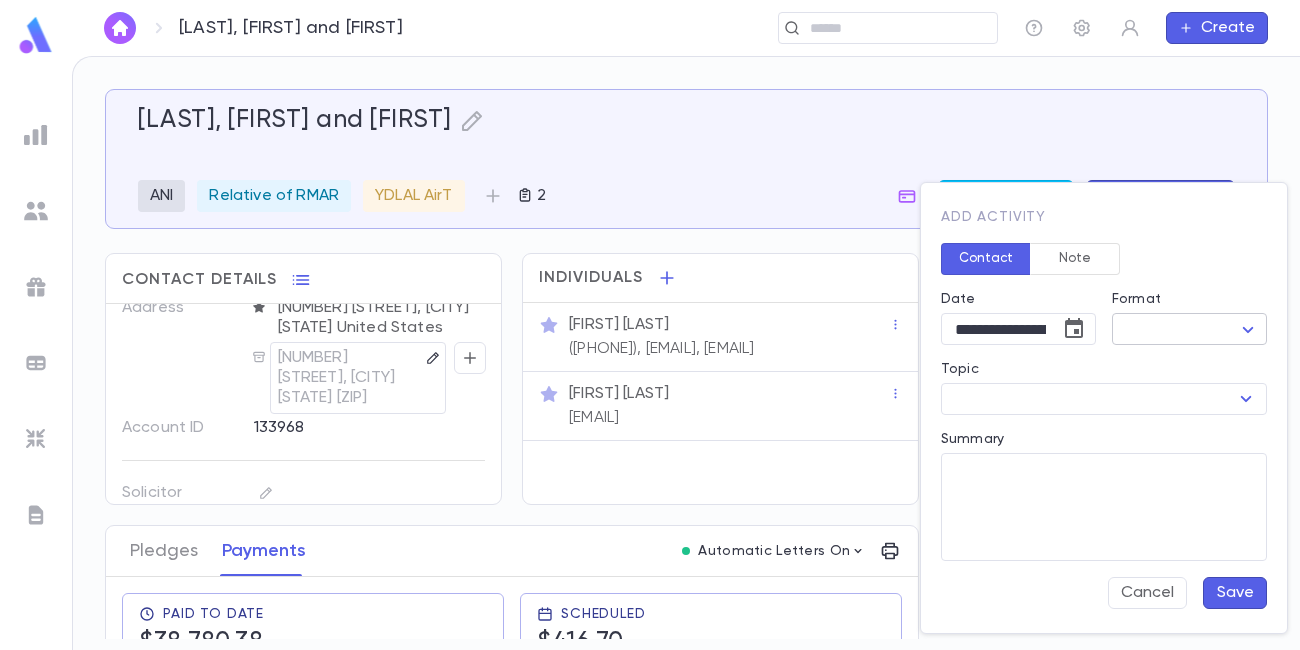 click on "Individuals [FIRST] [LAST] ([PHONE]), [EMAIL], [EMAIL] [FIRST] [LAST] [EMAIL] Pledges Payments Automatic Letters On Paid To Date $[AMOUNT] Scheduled $[AMOUNT] Date Amount Pledge Batch Method Number Notes [DATE] Future Payment $[AMOUNT] [CAMPAIGN] • $[AMOUNT] Credit Card ****[LAST_FOUR] [DATE] Future Payment $[AMOUNT] [CAMPAIGN] • $[AMOUNT] Credit Card ****[LAST_FOUR] [DATE] Future Payment $[AMOUNT] [CAMPAIGN] • $[AMOUNT] Credit Card ****[LAST_FOUR] [DATE] Future Payment $[AMOUNT] [CAMPAIGN] • $[AMOUNT] Credit Card ****[LAST_FOUR] [DATE] Future Payment $[AMOUNT] [CAMPAIGN] • $[AMOUNT] Credit Card ****[LAST_FOUR] [DATE] $[AMOUNT] M&TP [NUMBER] a ****[LAST_FOUR]" at bounding box center [650, 353] 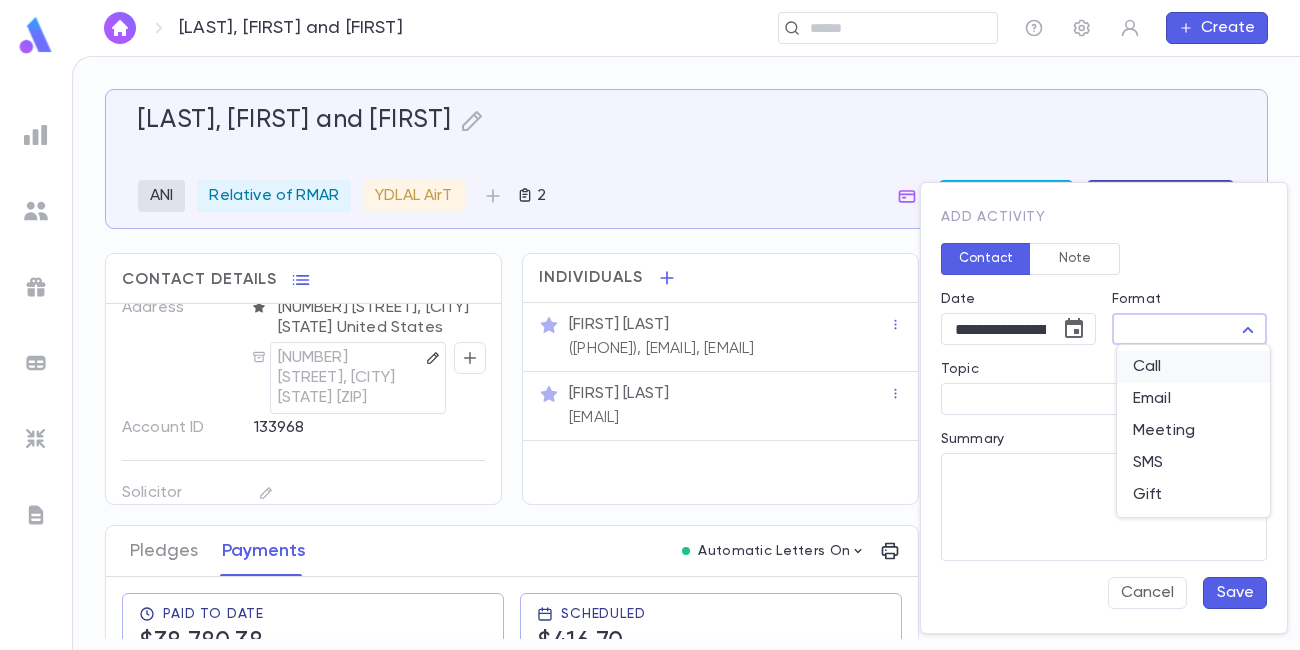 click on "Call" at bounding box center [1193, 367] 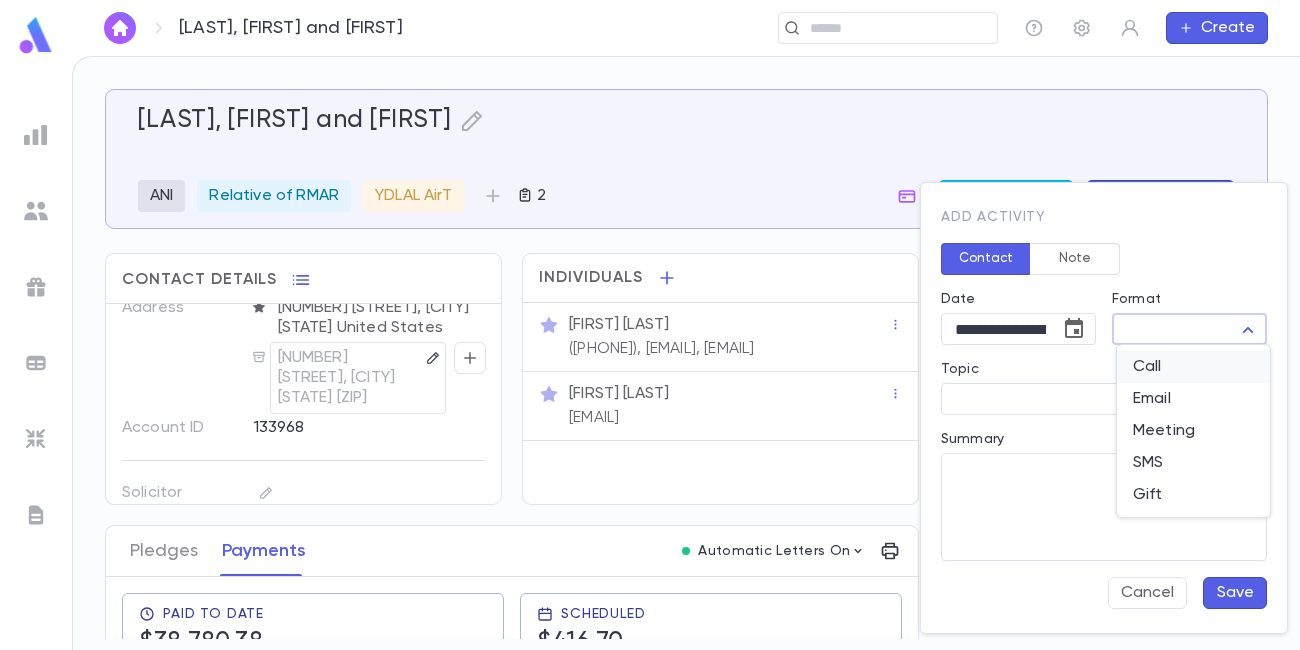type on "****" 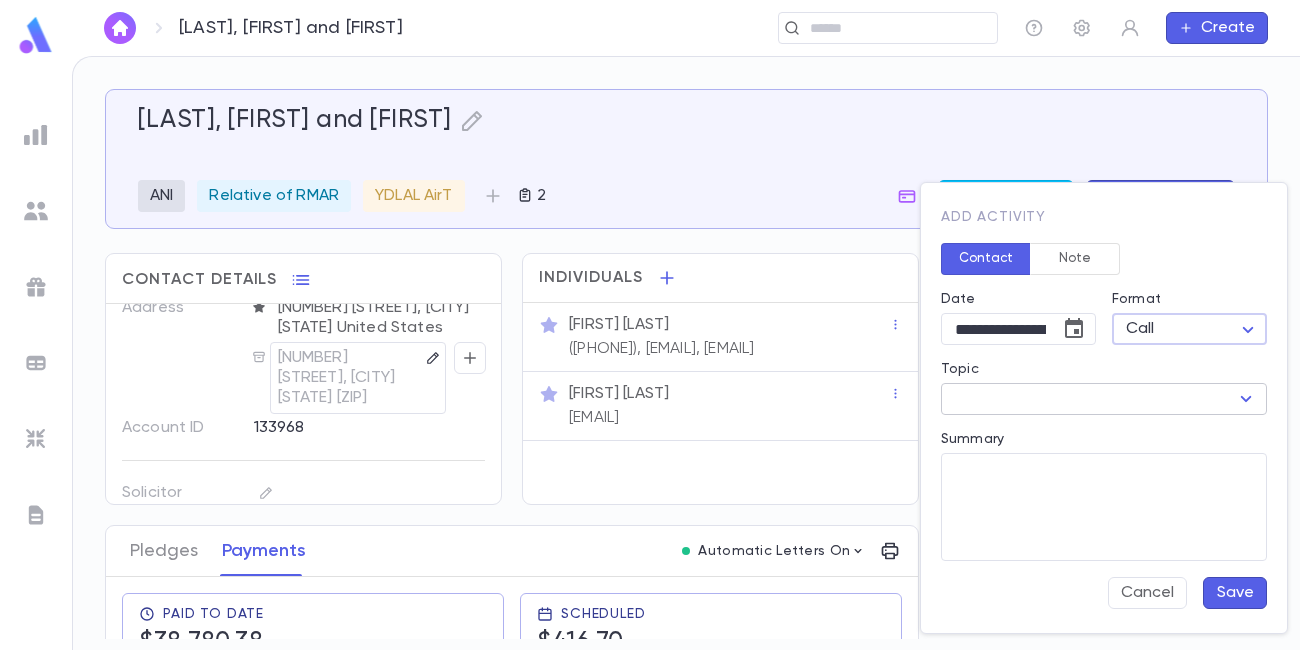 click on "Topic" at bounding box center [1087, 399] 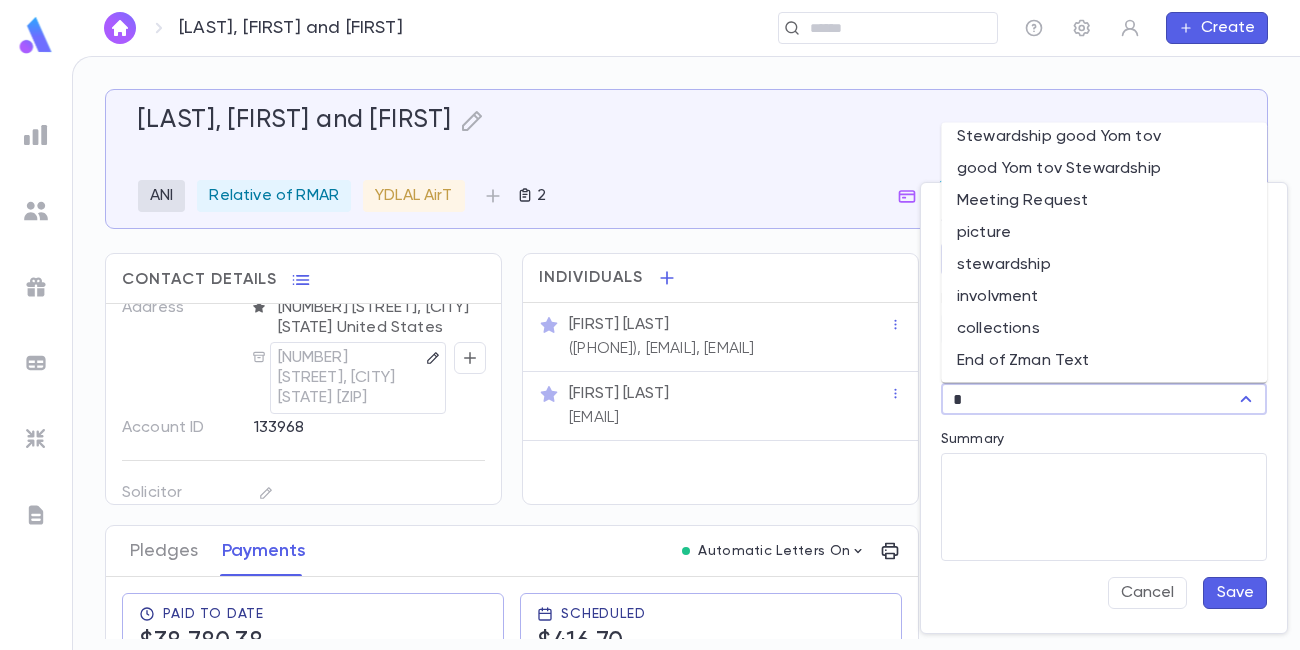 scroll, scrollTop: 0, scrollLeft: 0, axis: both 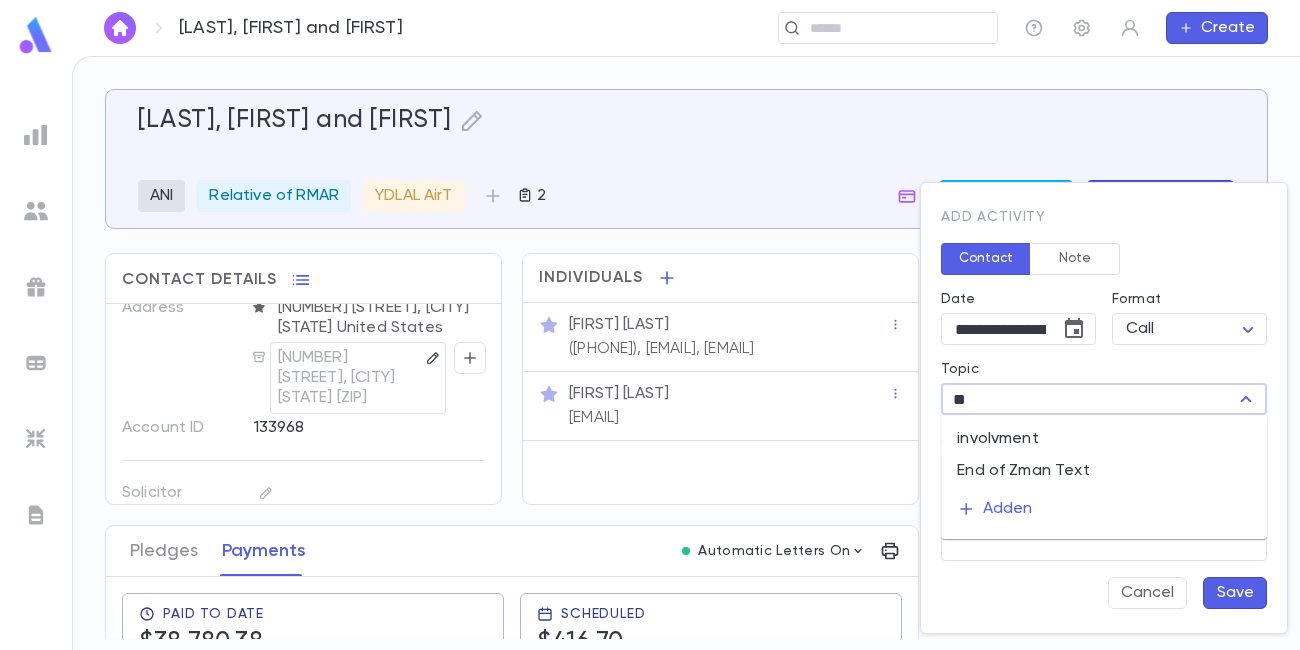 click on "involvment" at bounding box center [1104, 439] 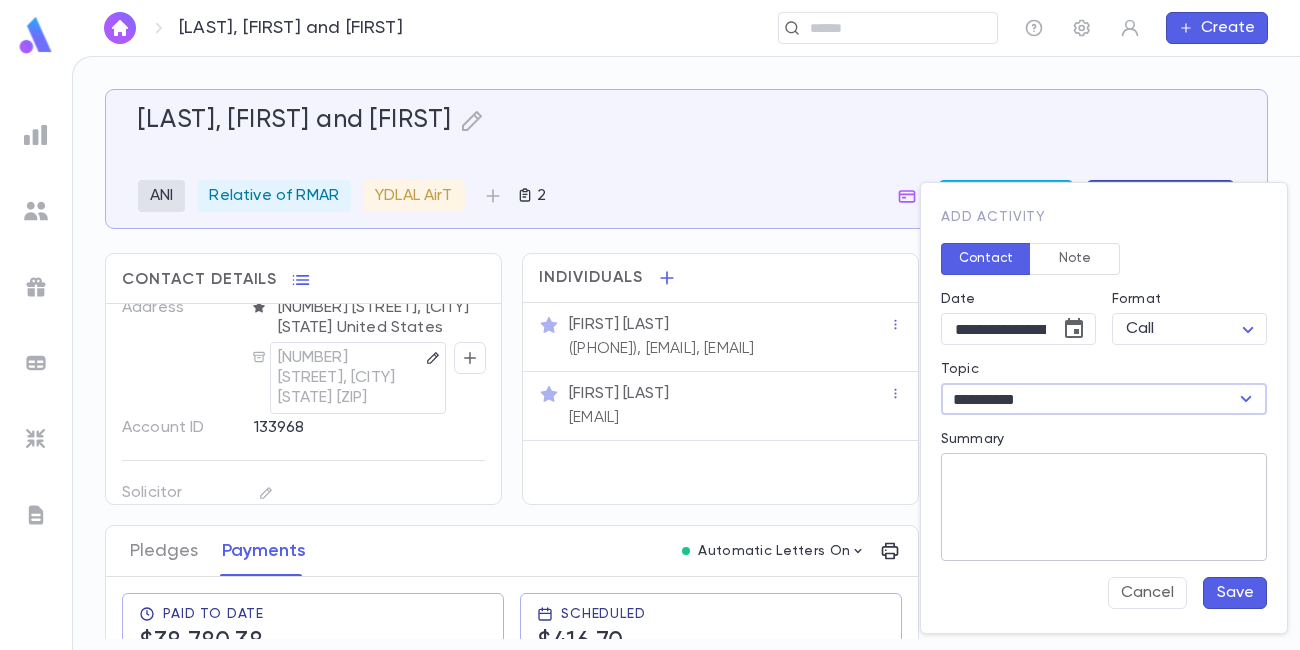 type on "**********" 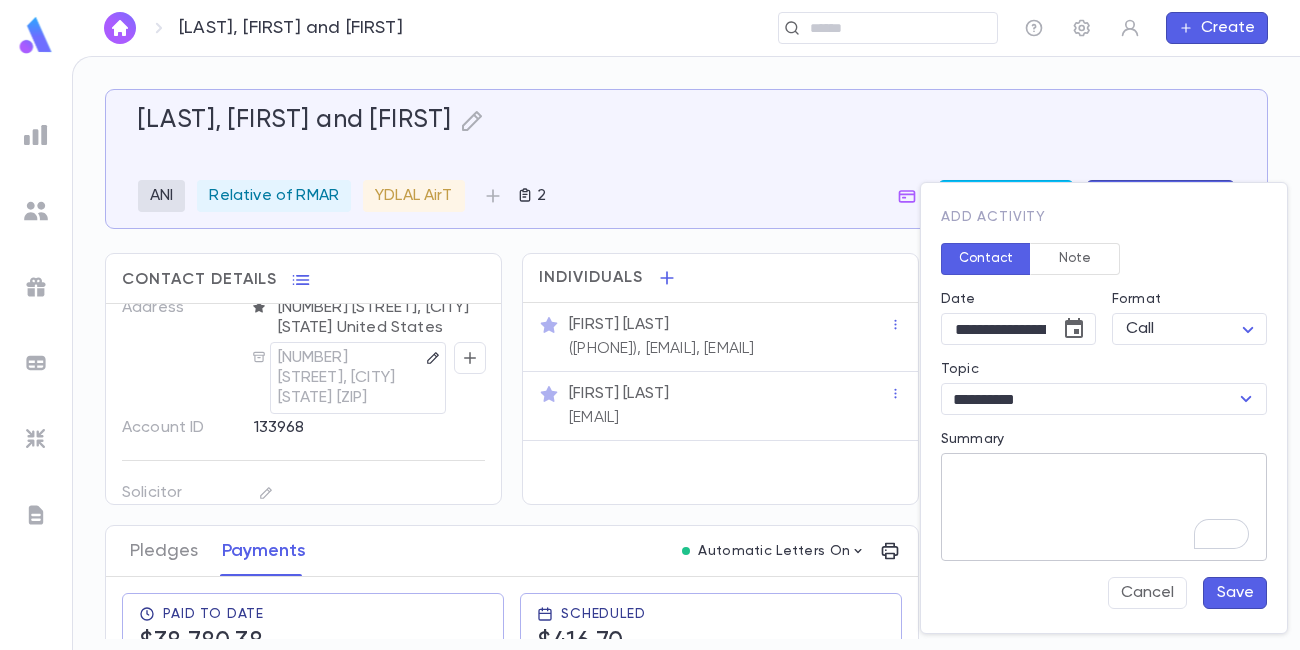 click on "Summary" at bounding box center [1104, 507] 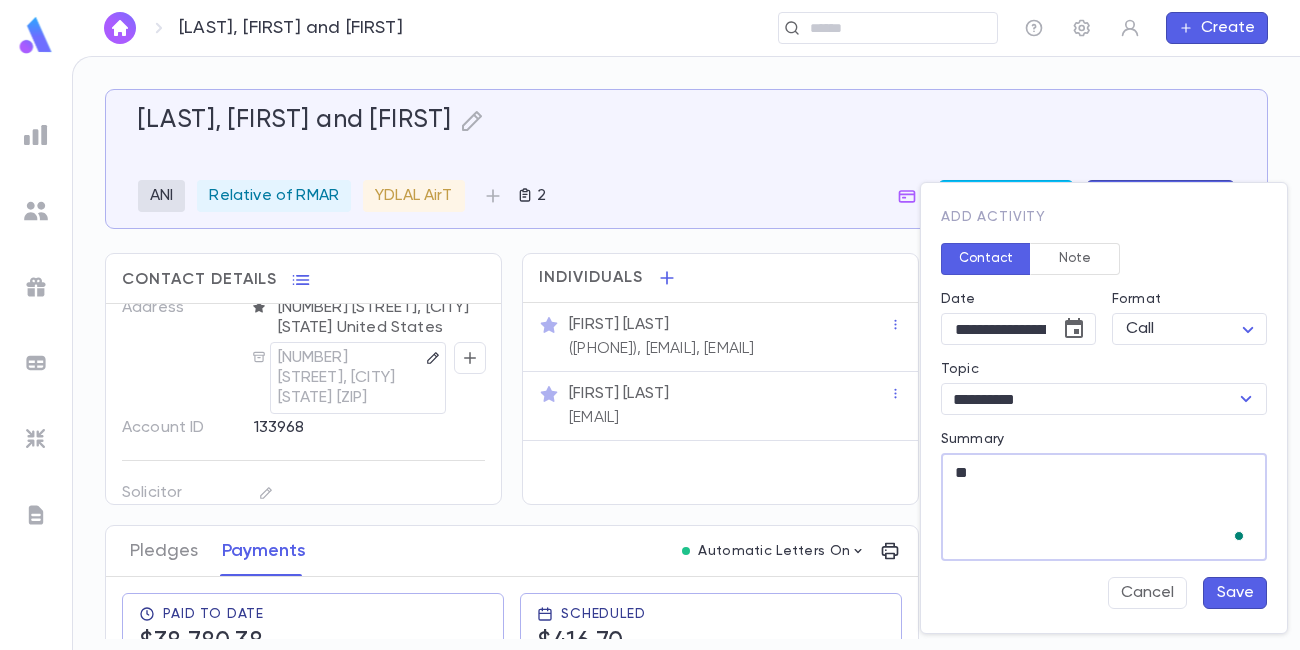 type on "*" 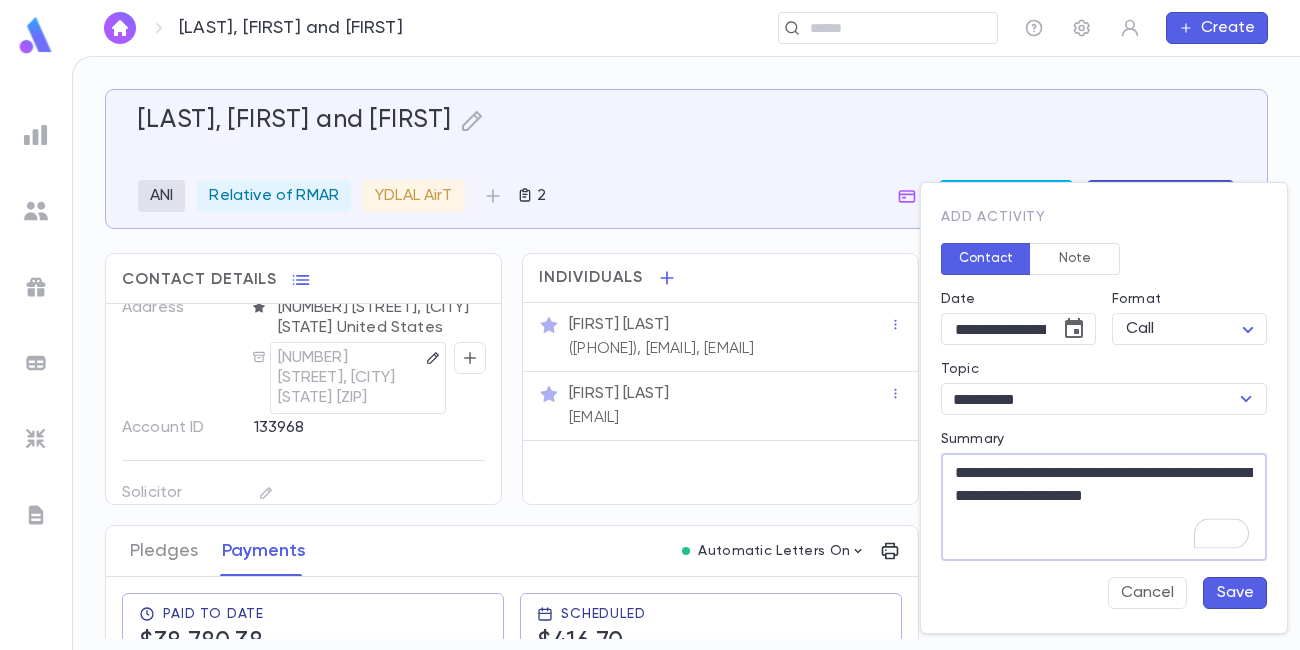 click on "**********" at bounding box center [1104, 507] 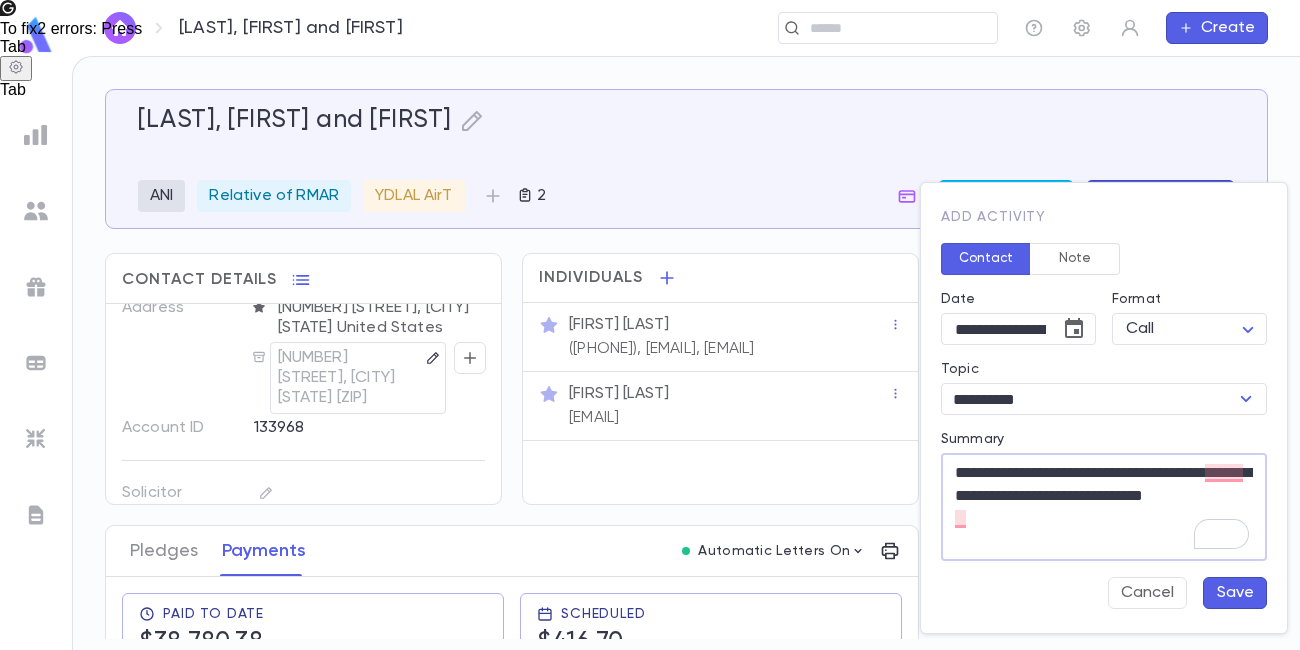 click on "**********" at bounding box center (1104, 507) 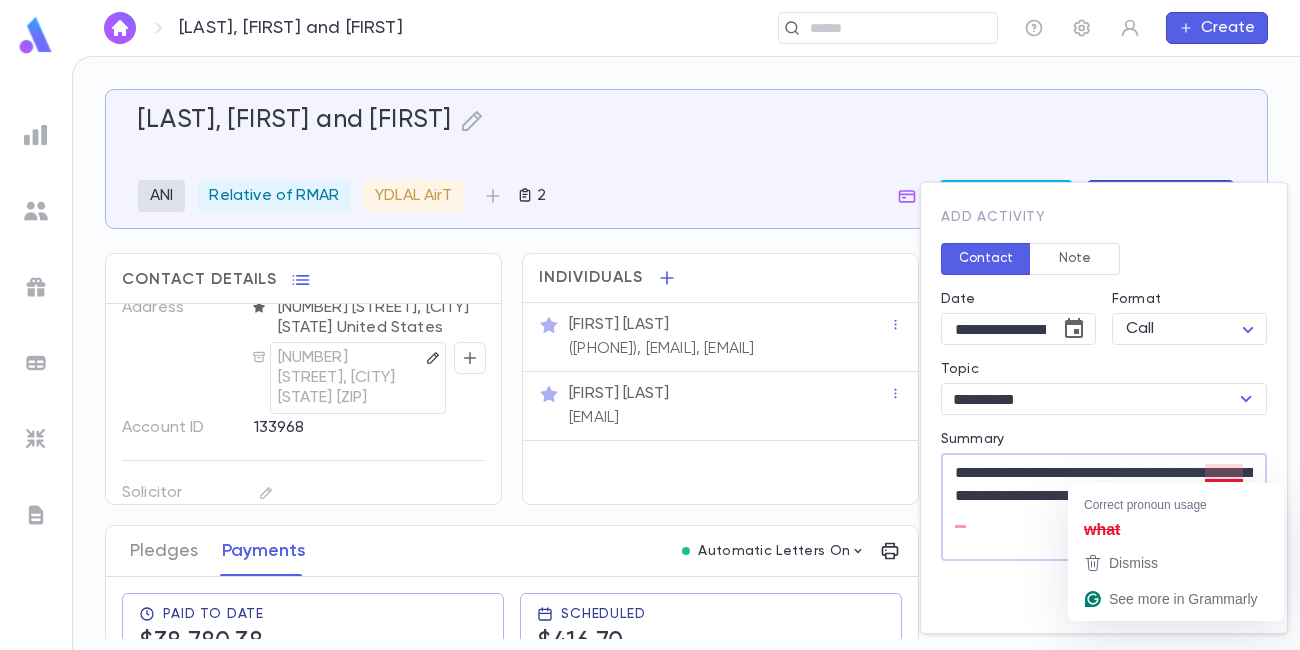 click on "**********" at bounding box center [1104, 507] 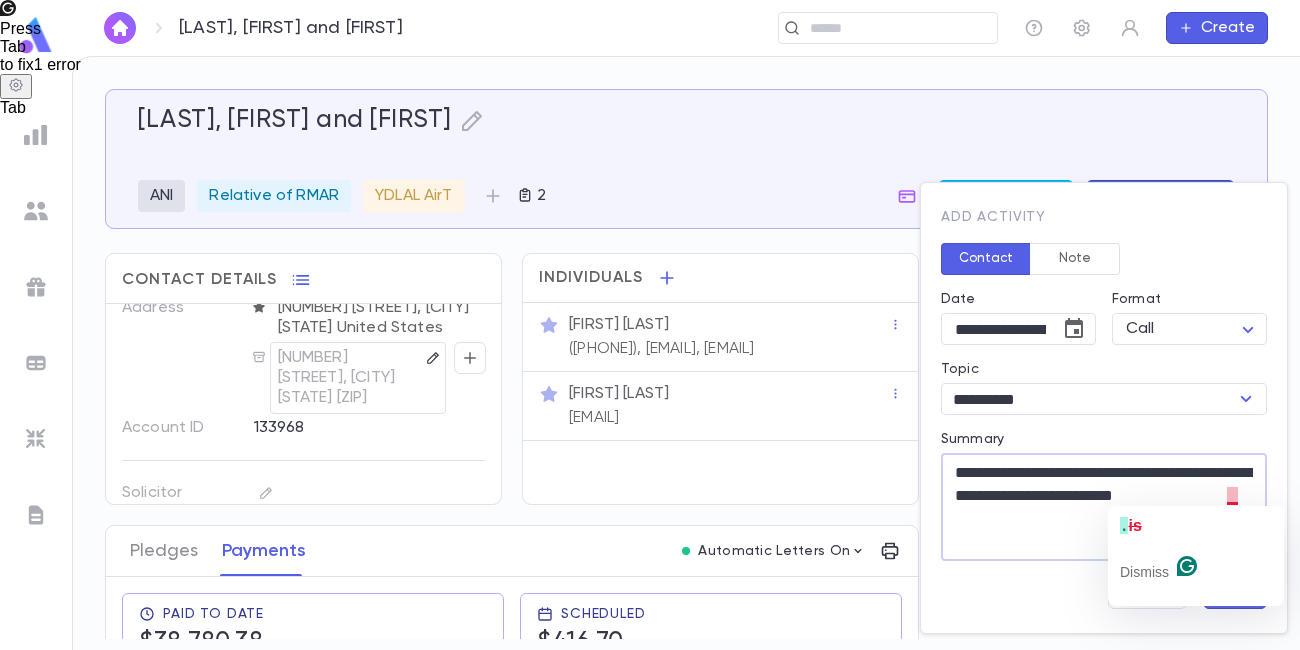 click on "**********" at bounding box center (1104, 507) 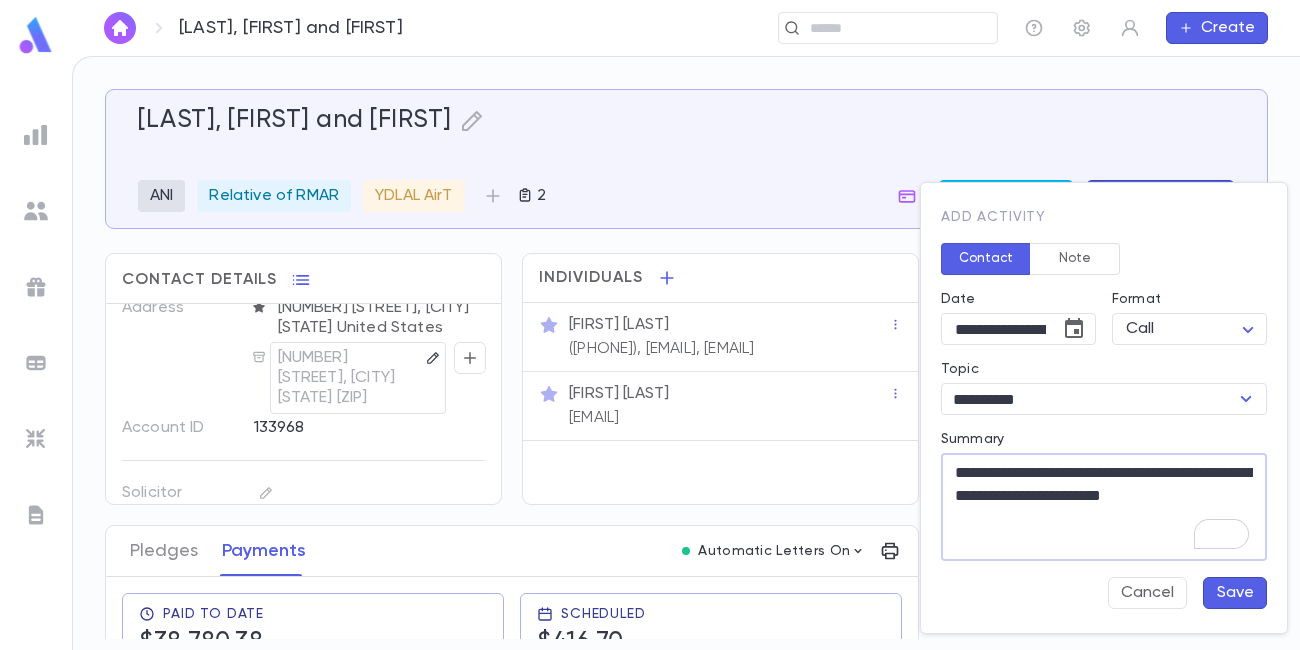 type on "**********" 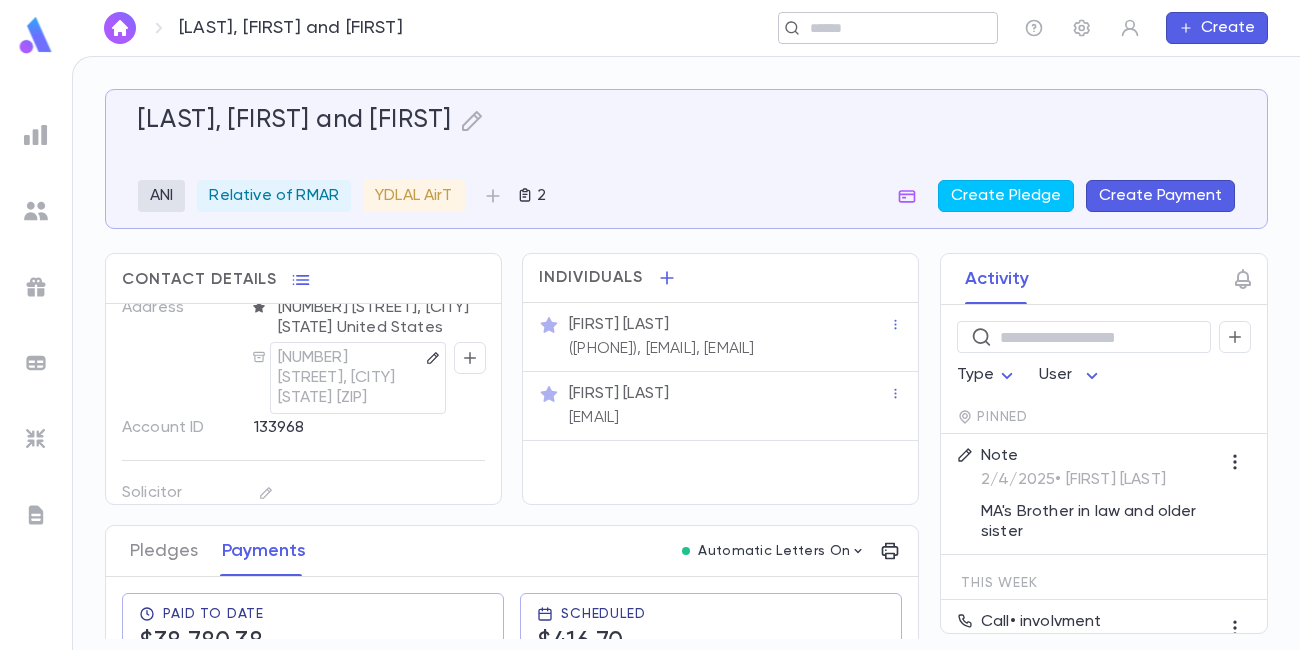 click at bounding box center (881, 28) 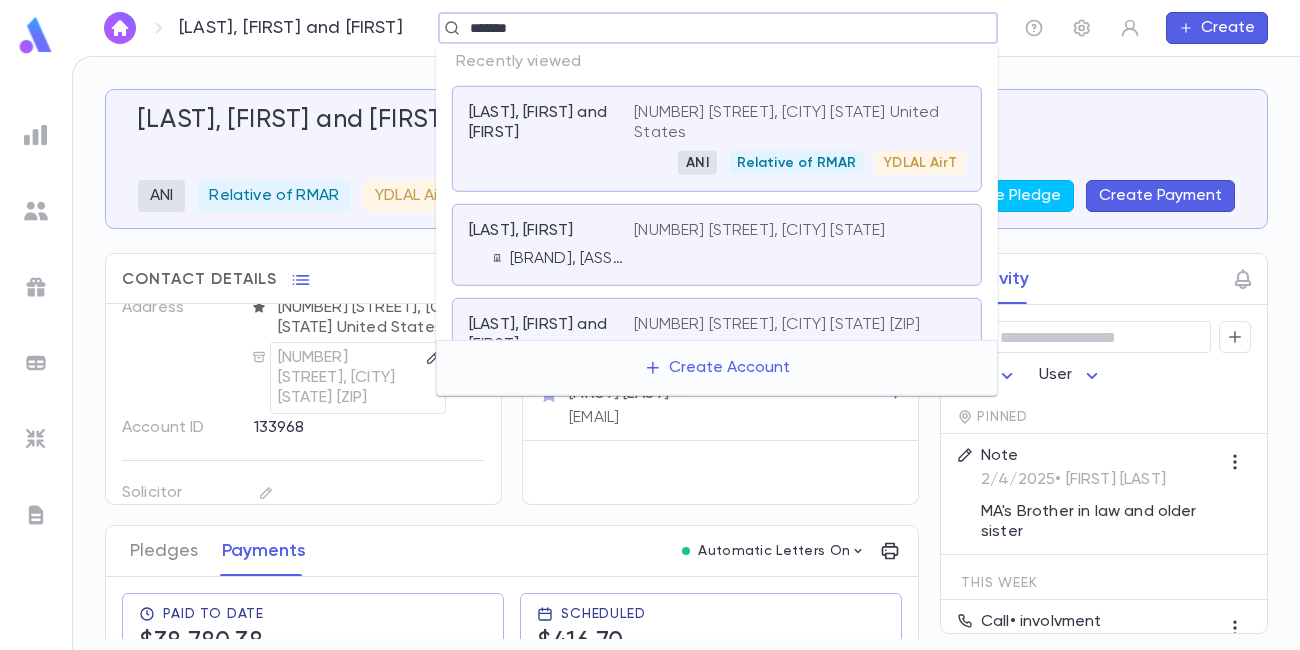 type on "*******" 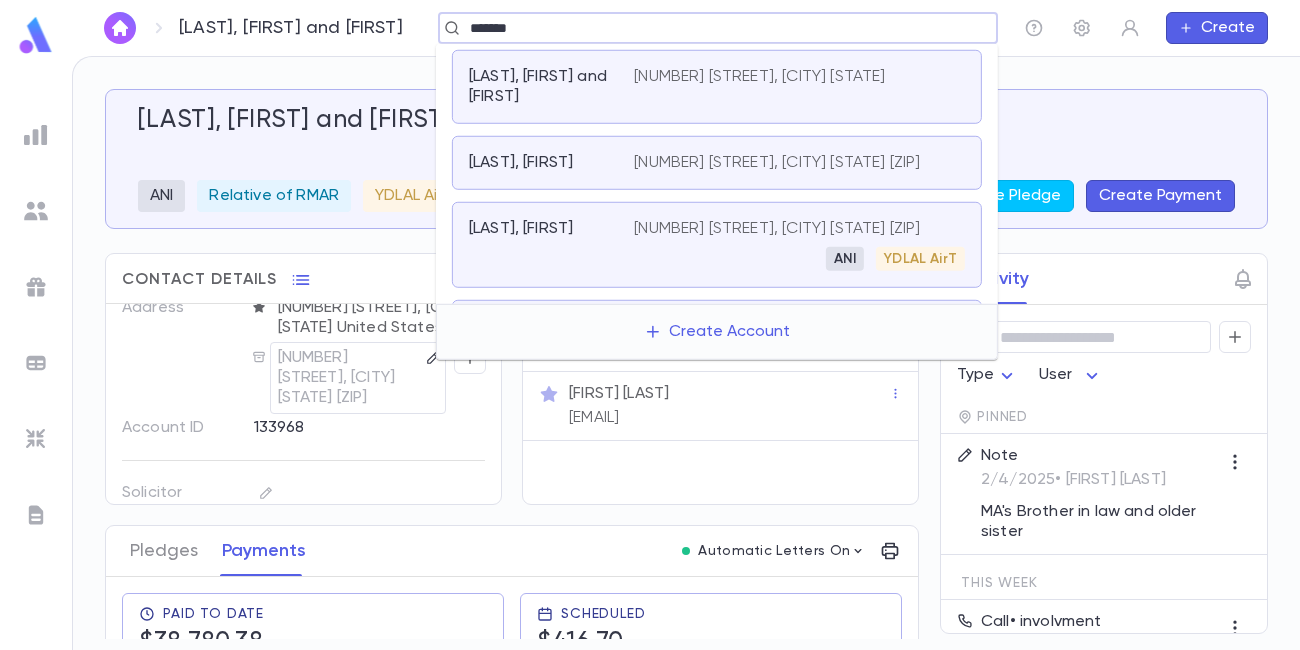 click on "[NUMBER] [STREET], [CITY] [STATE] [ZIP]" at bounding box center (777, 229) 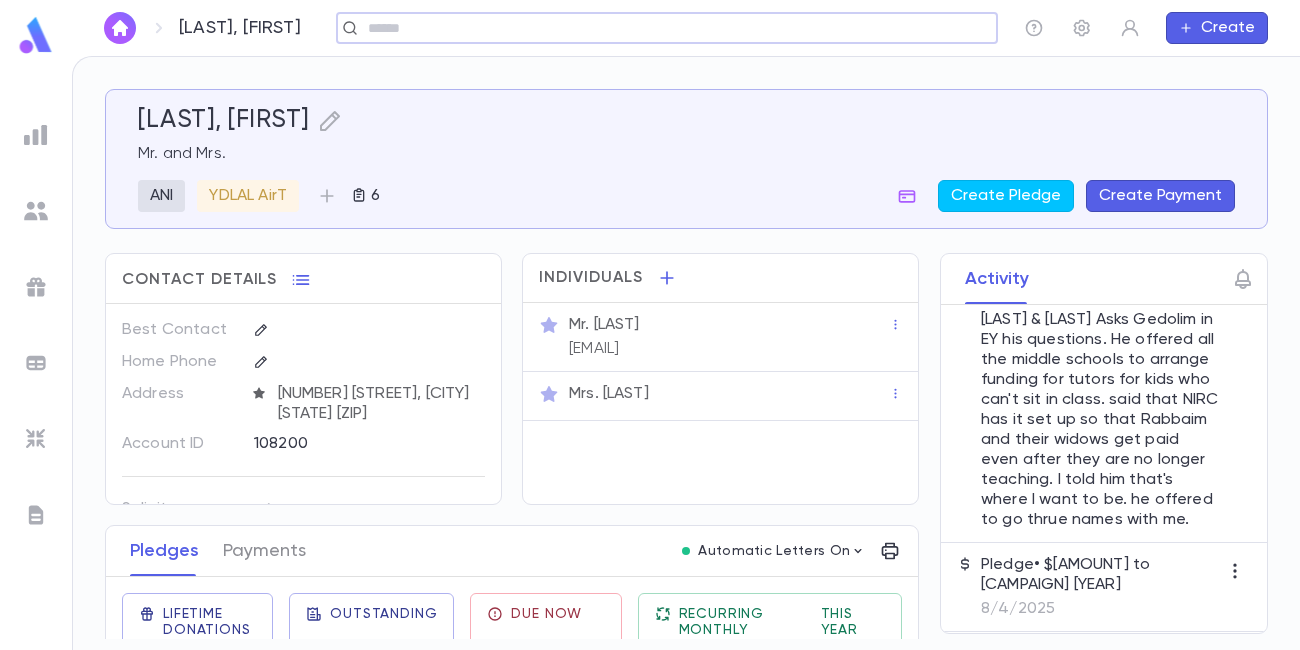 scroll, scrollTop: 379, scrollLeft: 0, axis: vertical 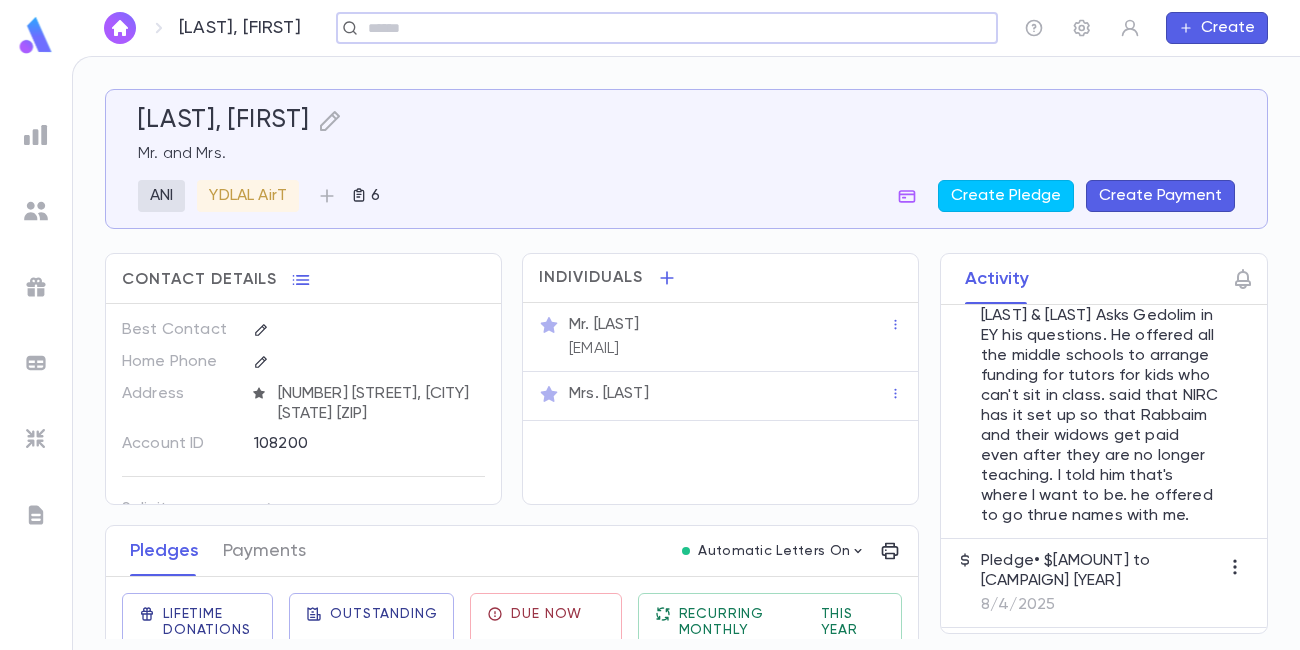 click at bounding box center (660, 28) 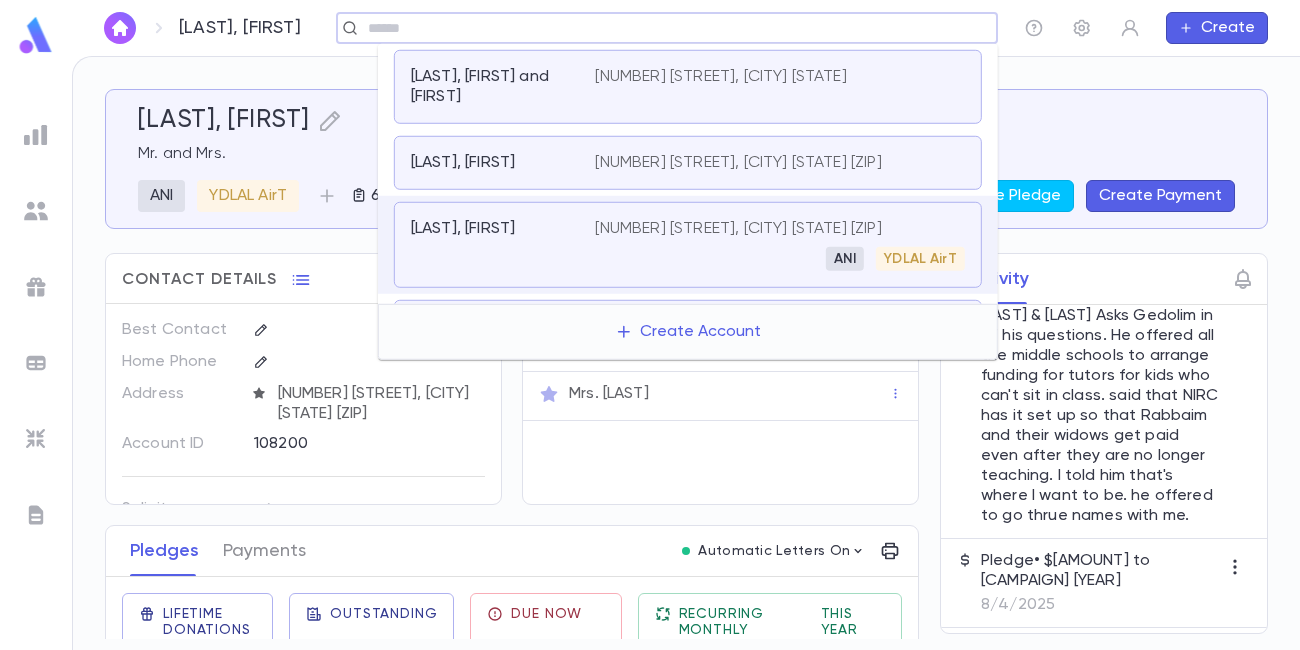 click at bounding box center (36, 135) 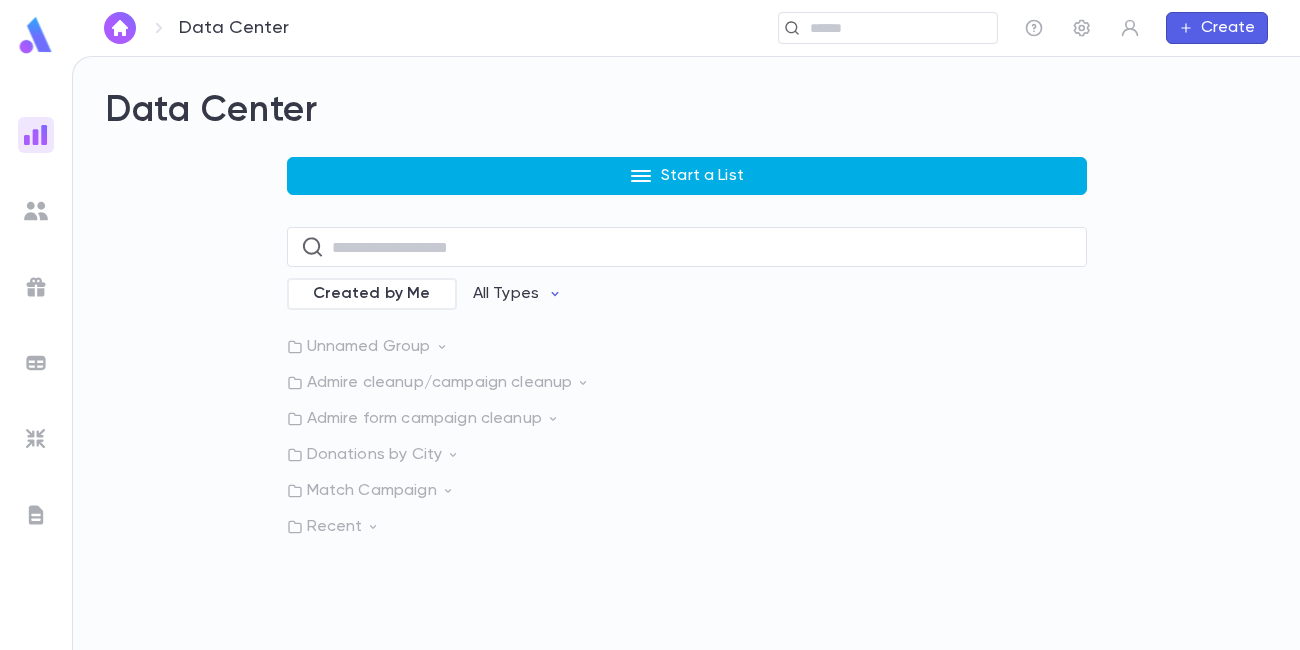 click on "Start a List" at bounding box center (687, 176) 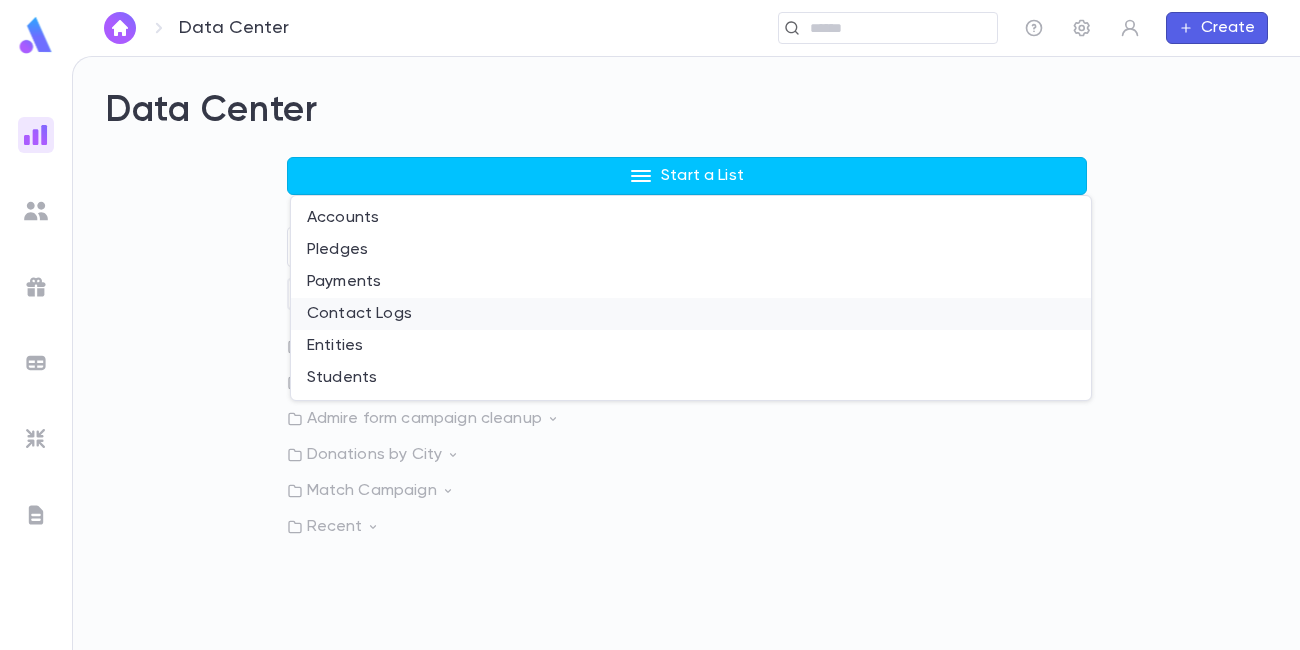 click on "Contact Logs" at bounding box center [691, 314] 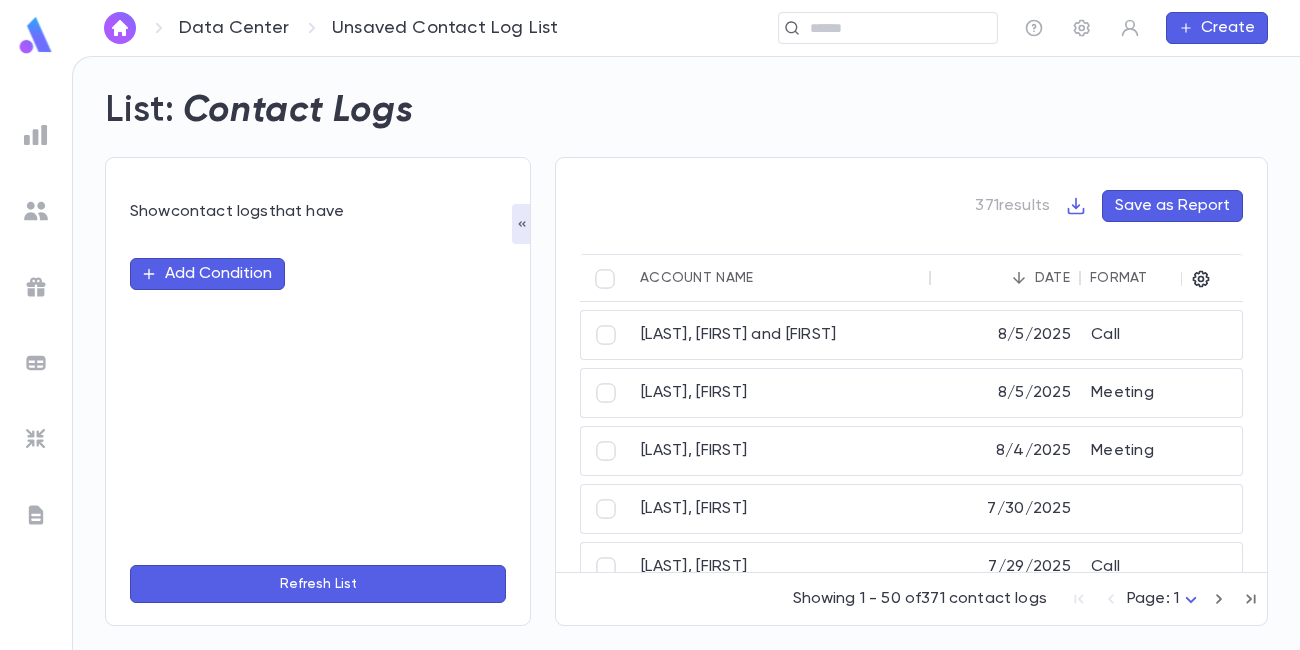 click on "Add Condition" at bounding box center [207, 274] 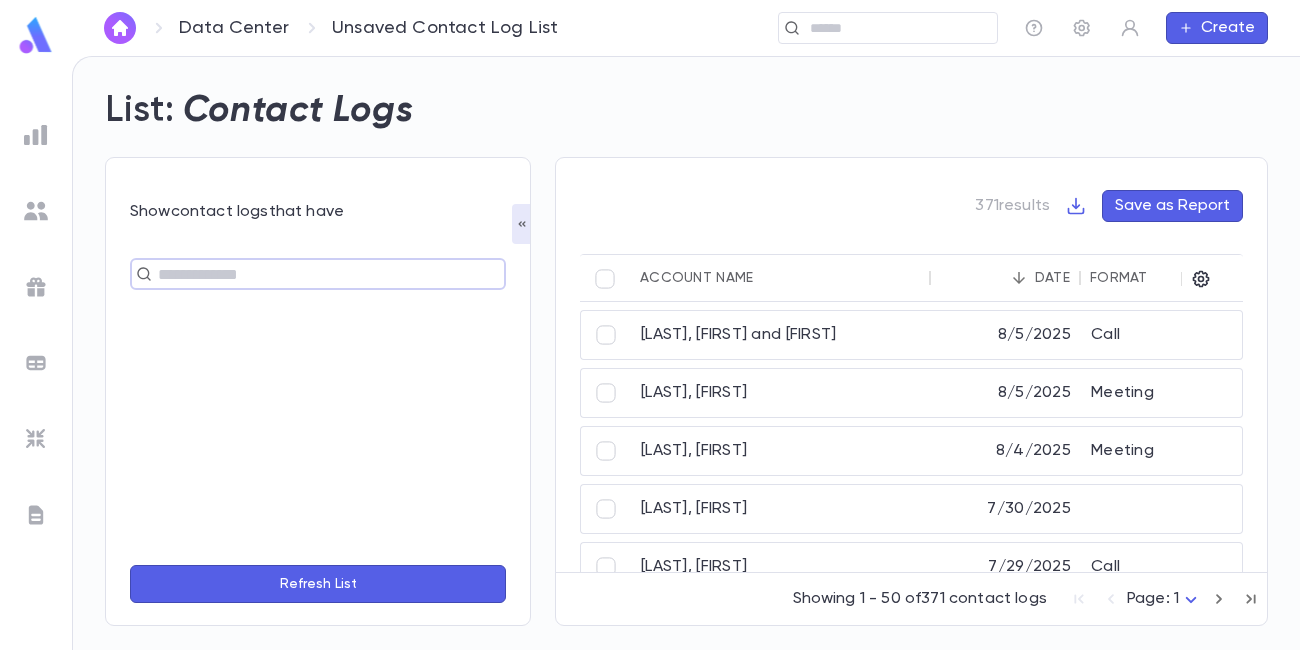 click at bounding box center (309, 274) 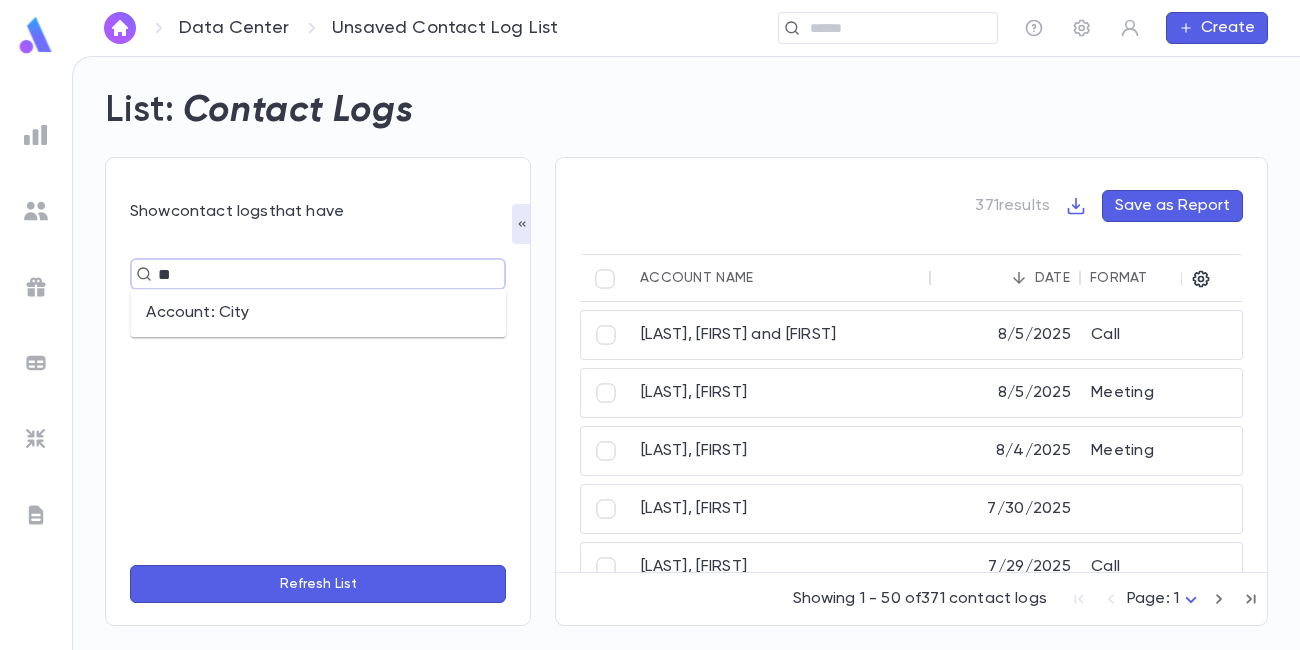 type on "*" 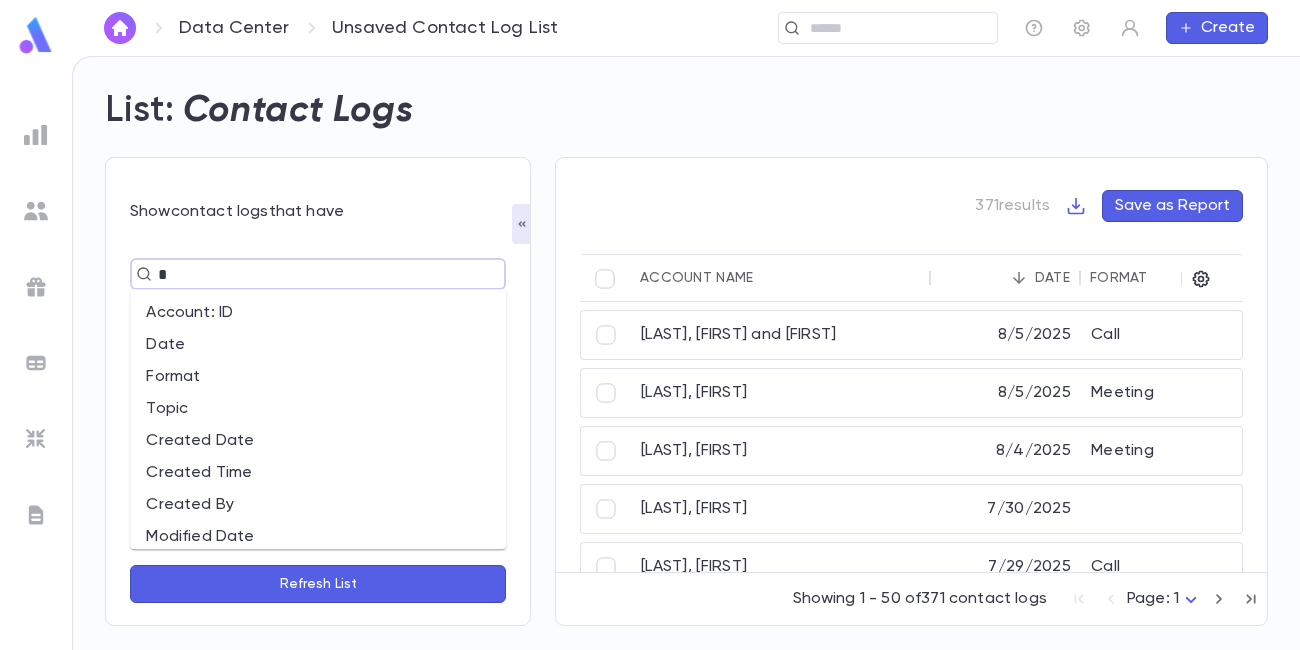 type 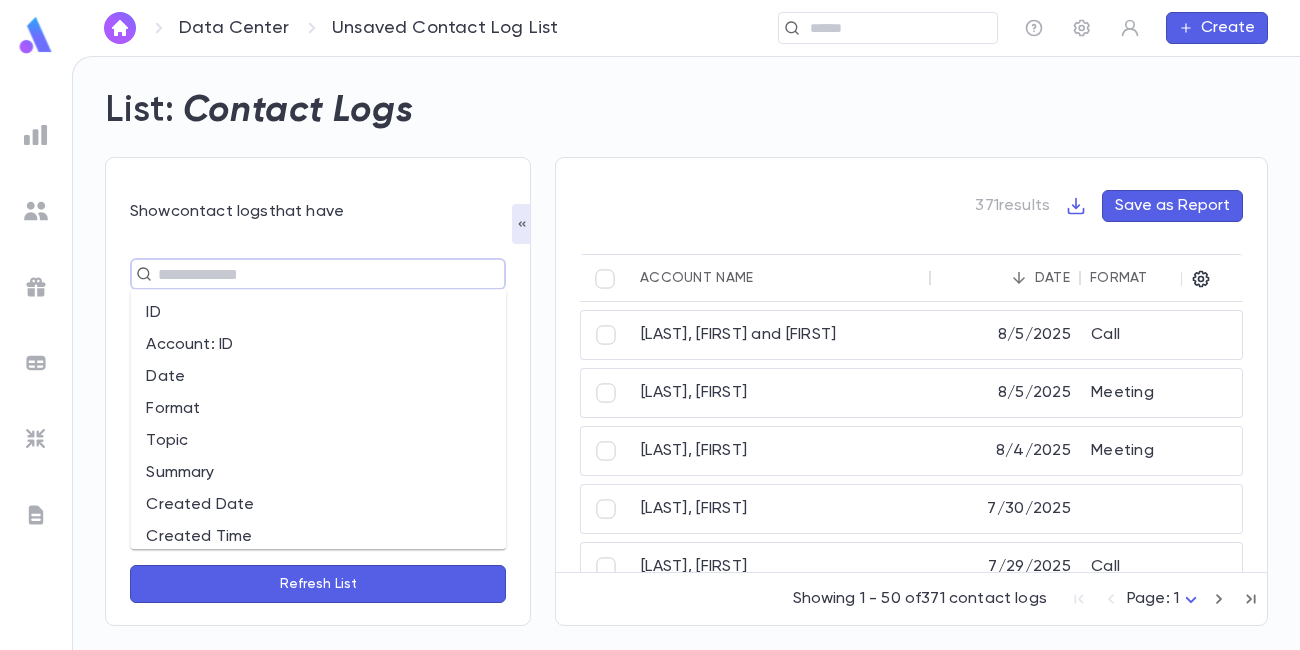 click on "Format" at bounding box center (318, 409) 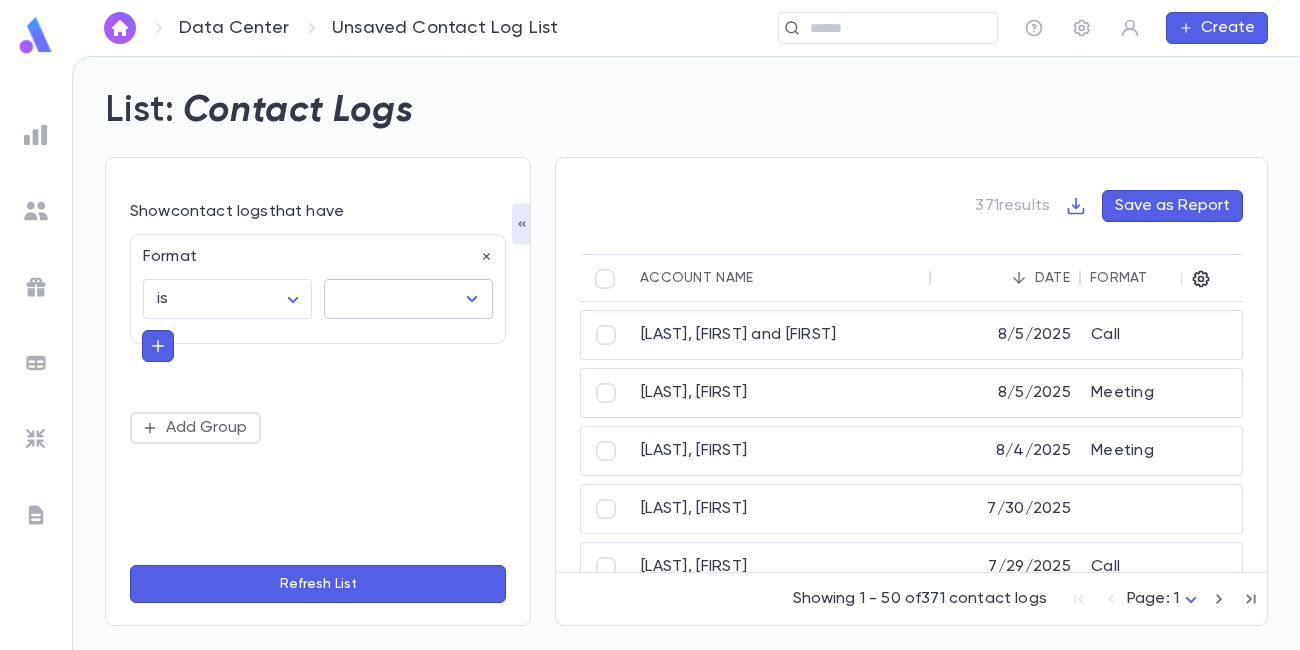click at bounding box center (393, 299) 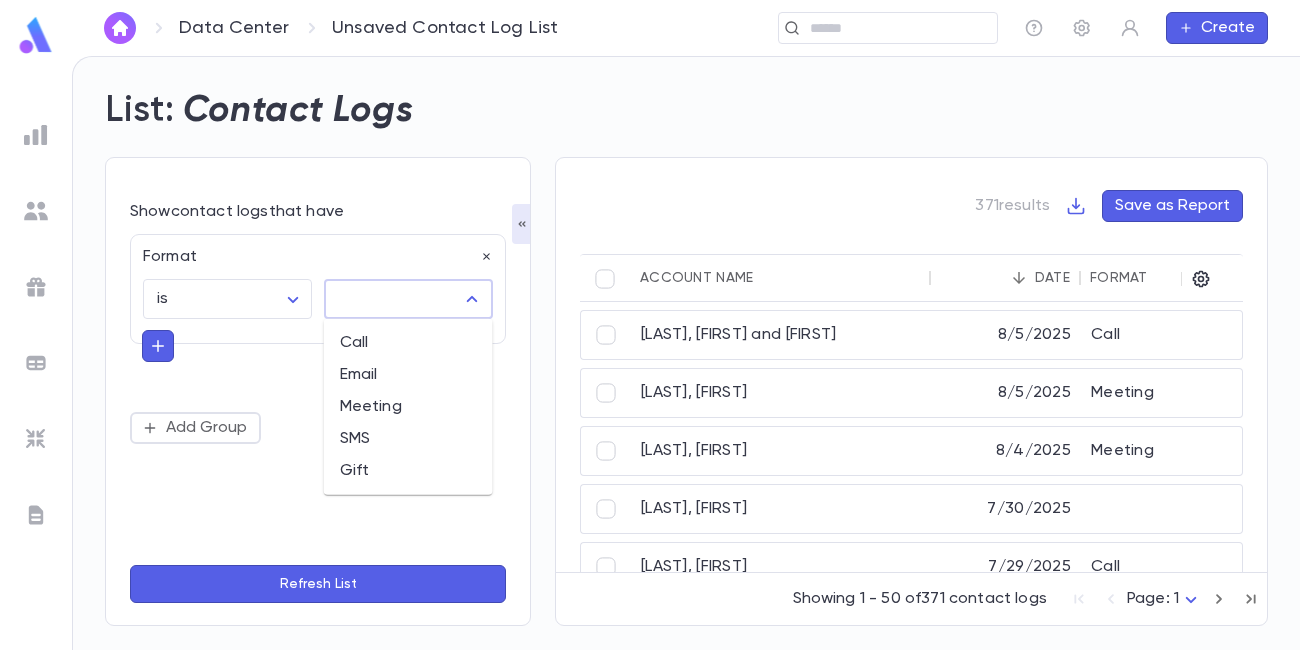 click on "Meeting" at bounding box center (408, 407) 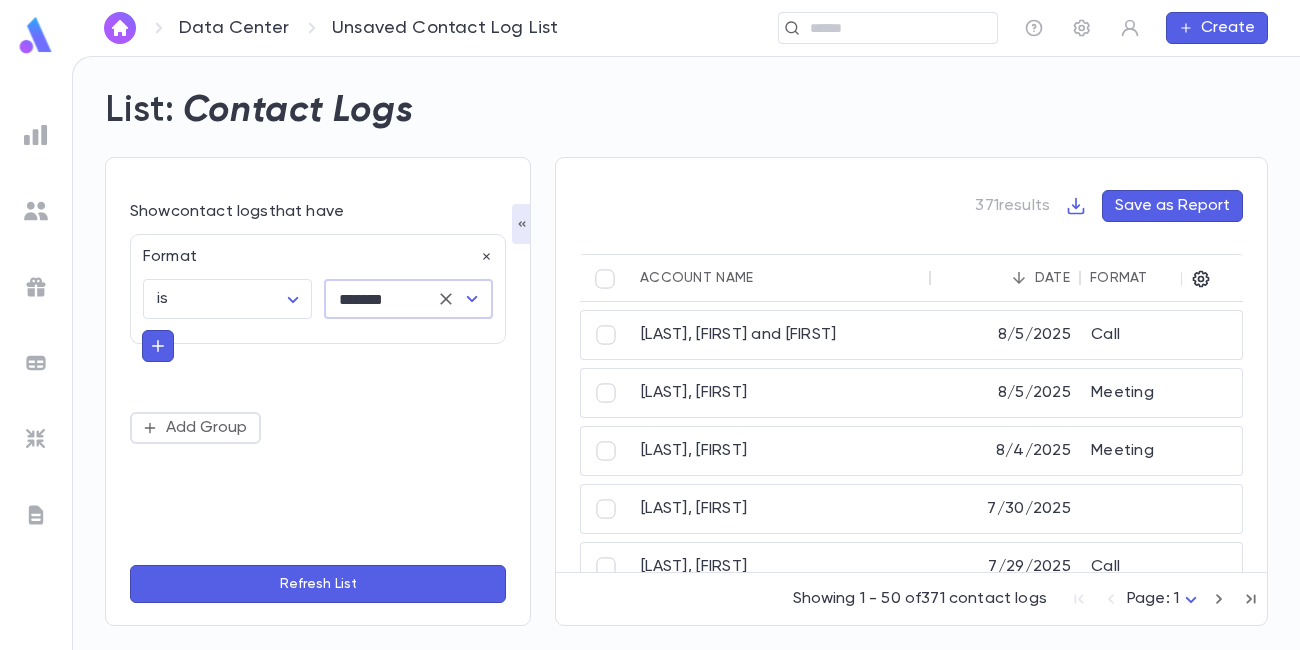 click on "Refresh List" at bounding box center [318, 584] 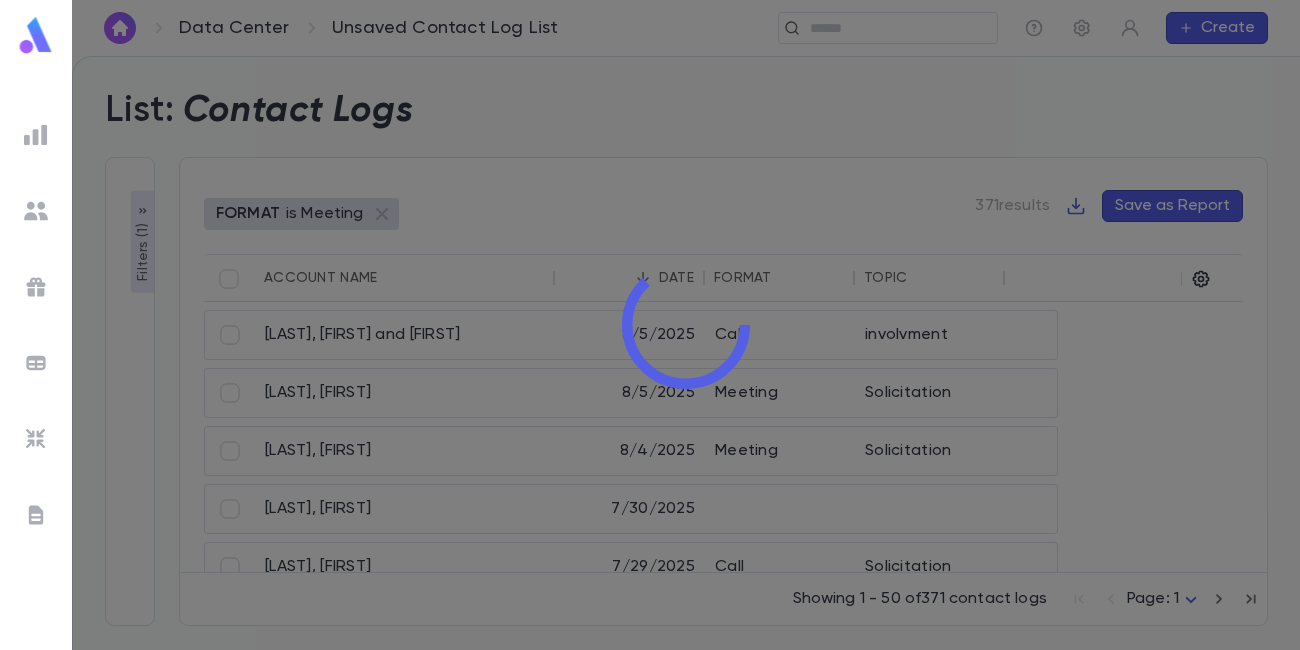 type on "*******" 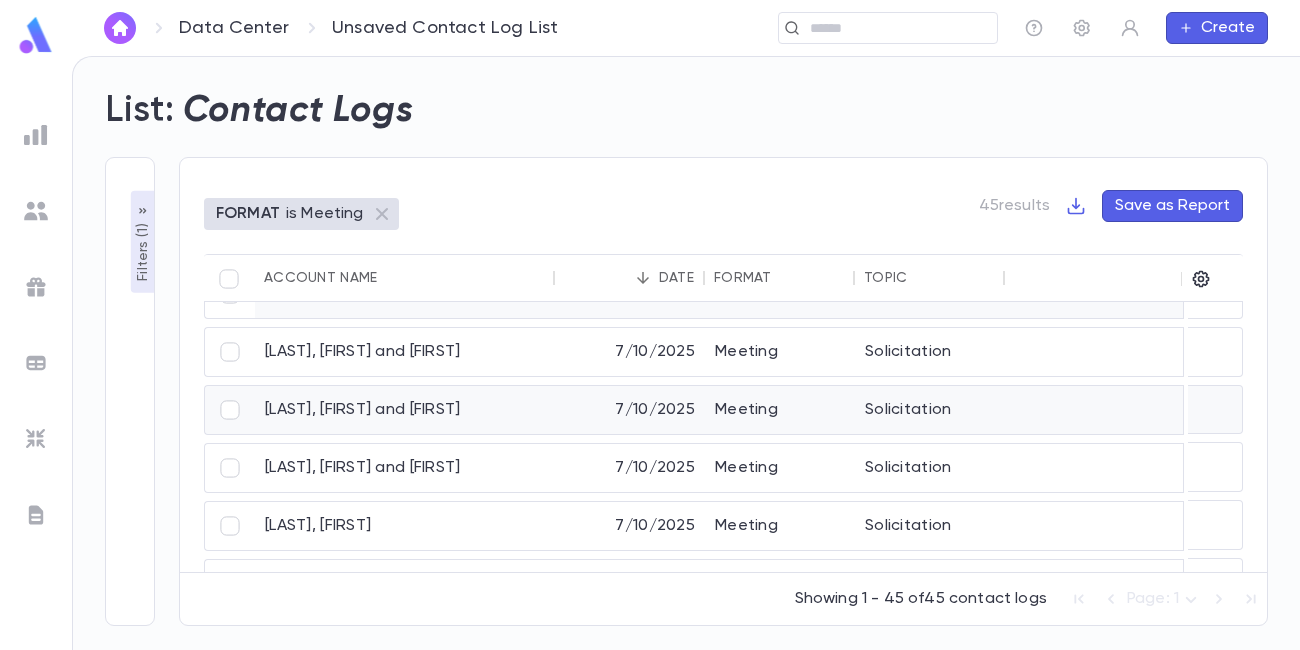 scroll, scrollTop: 160, scrollLeft: 0, axis: vertical 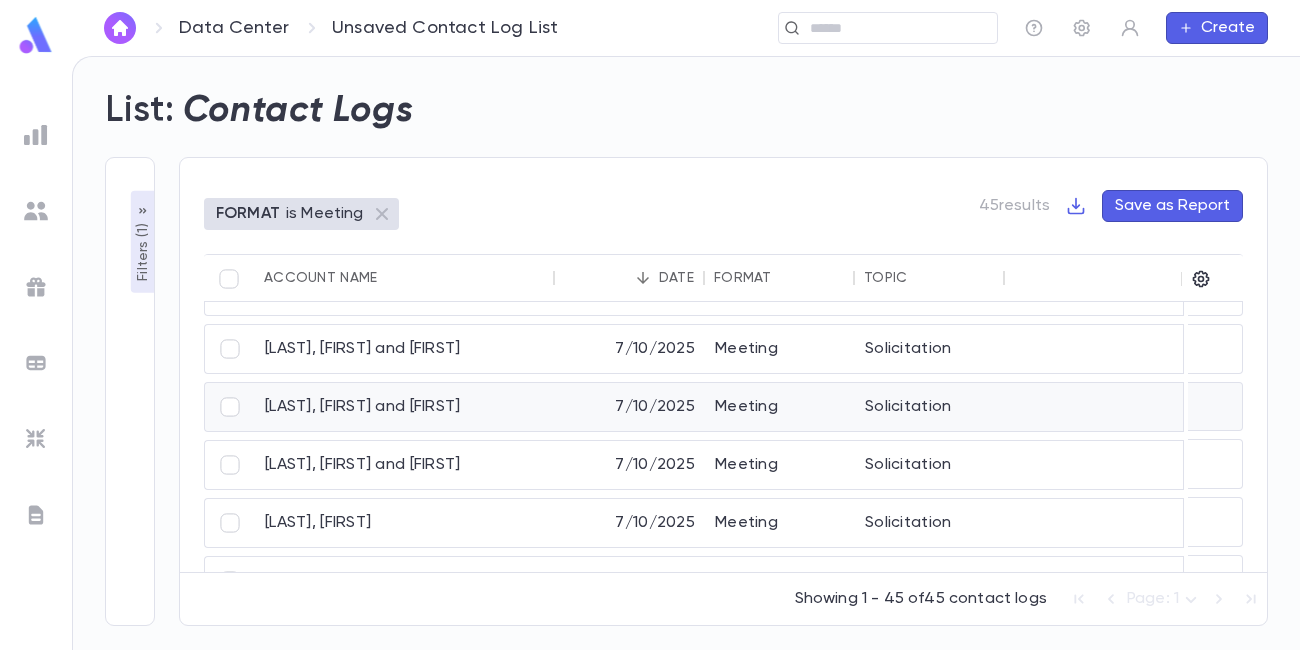 click on "[LAST], [FIRST] and [FIRST]" at bounding box center (405, 407) 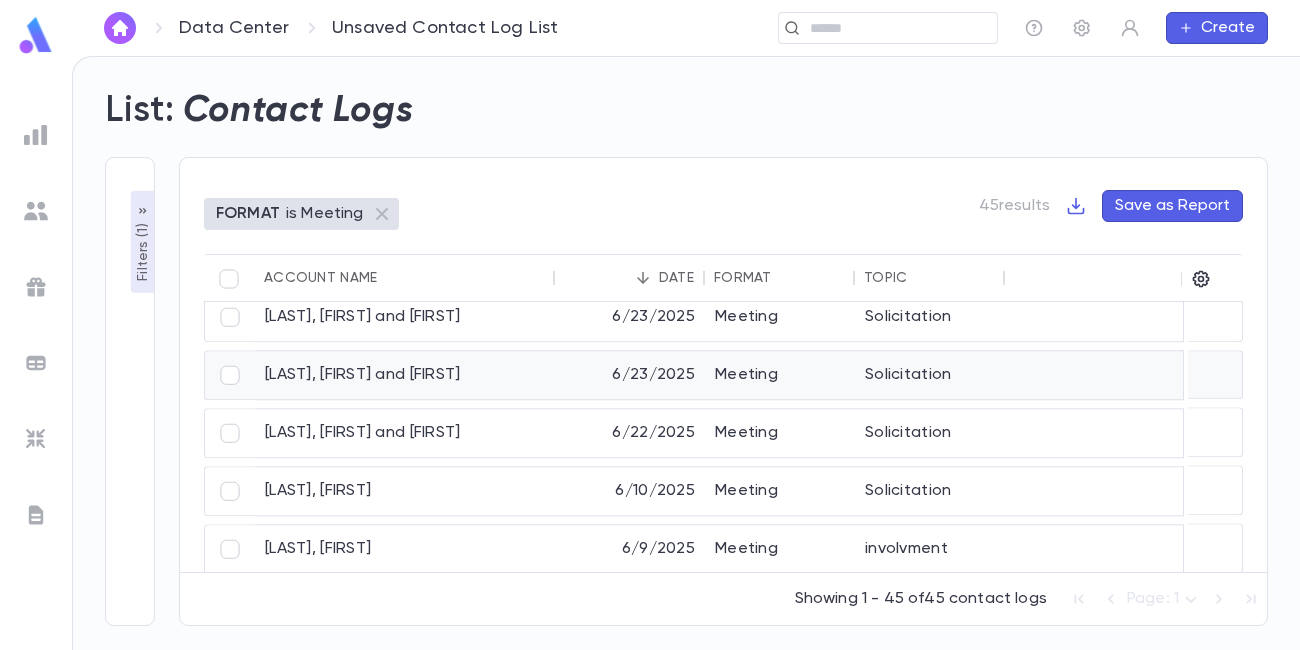 scroll, scrollTop: 860, scrollLeft: 0, axis: vertical 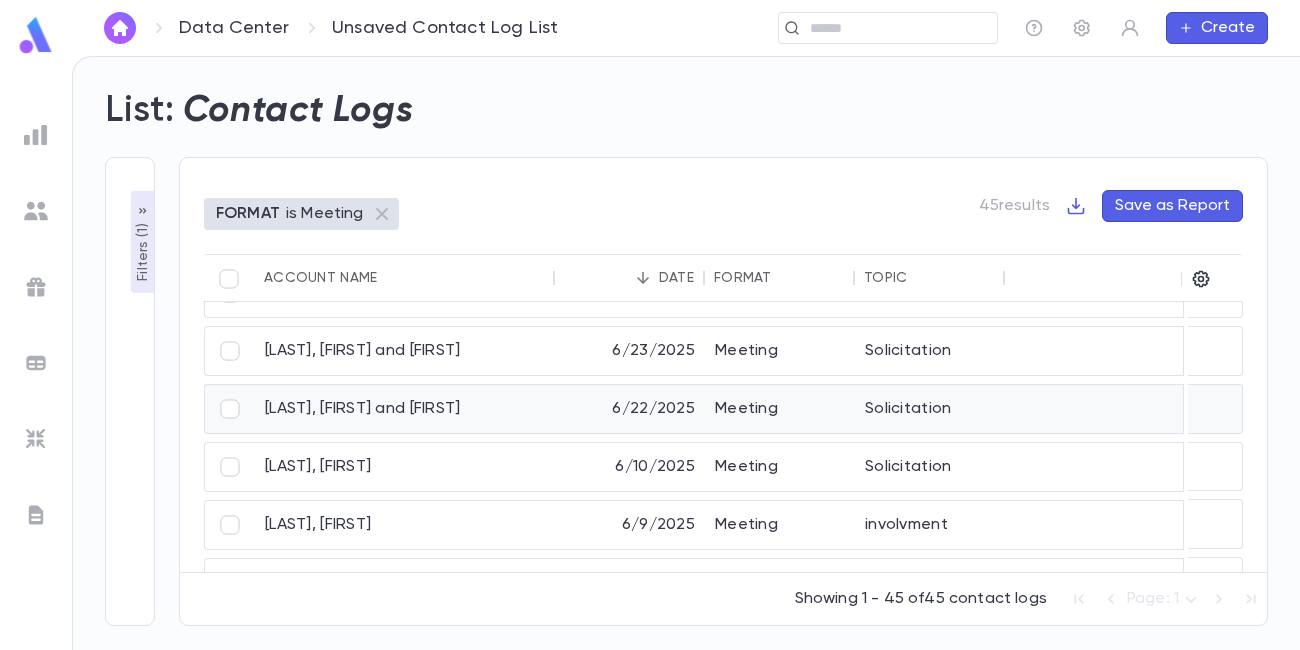 click on "[LAST], [FIRST] and [FIRST]" at bounding box center [405, 409] 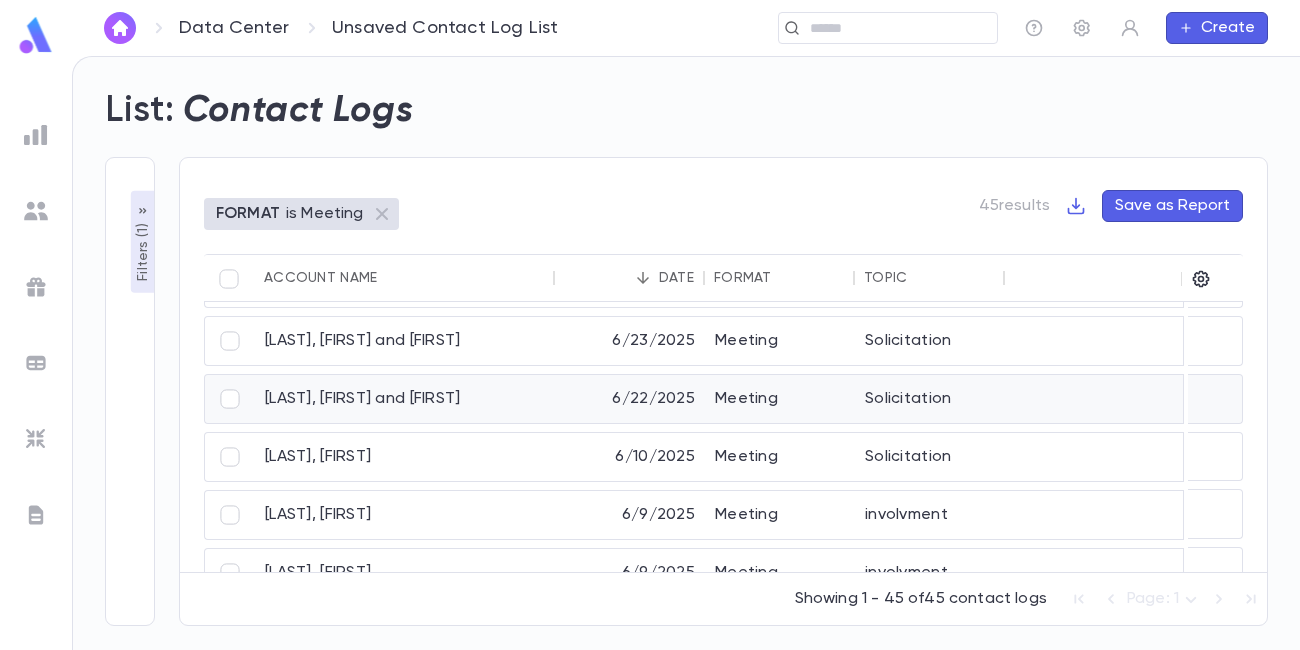 scroll, scrollTop: 849, scrollLeft: 0, axis: vertical 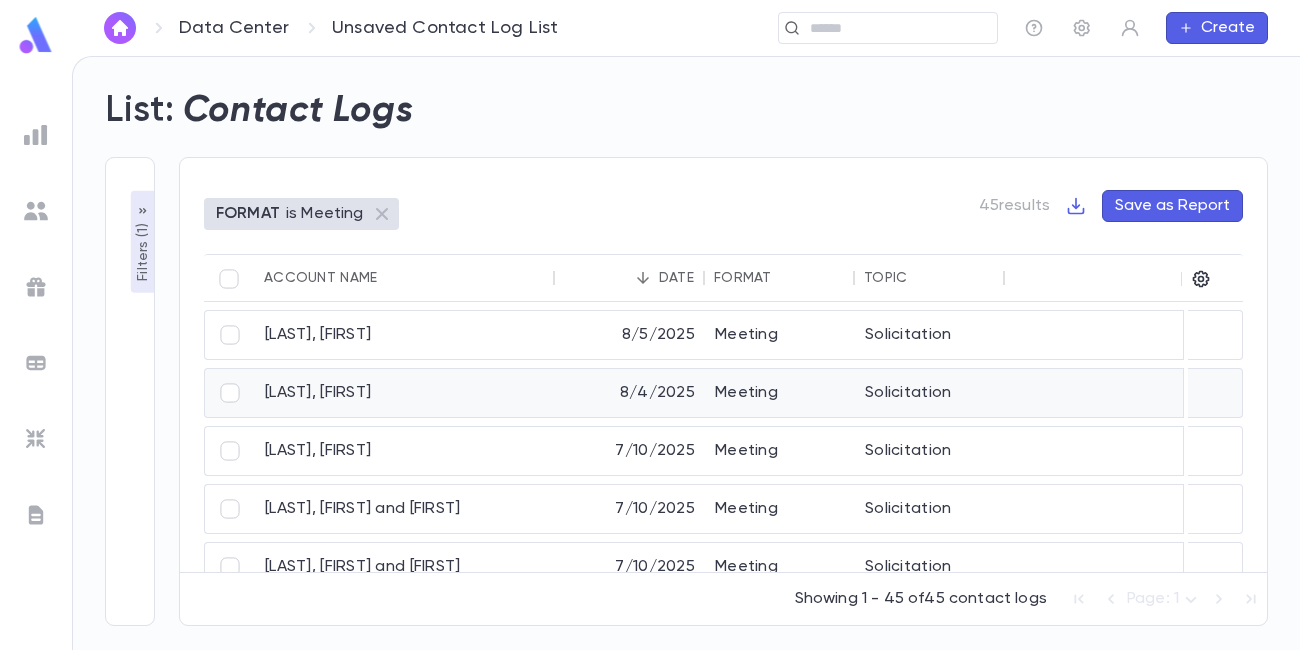 click on "[LAST], [FIRST]" at bounding box center (405, 393) 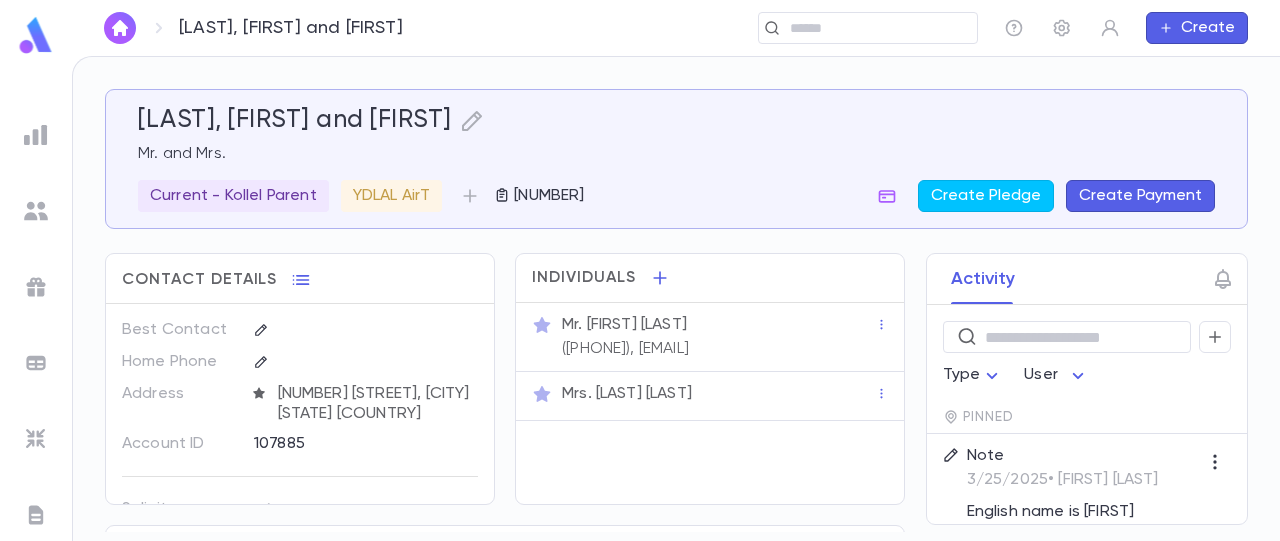 scroll, scrollTop: 0, scrollLeft: 0, axis: both 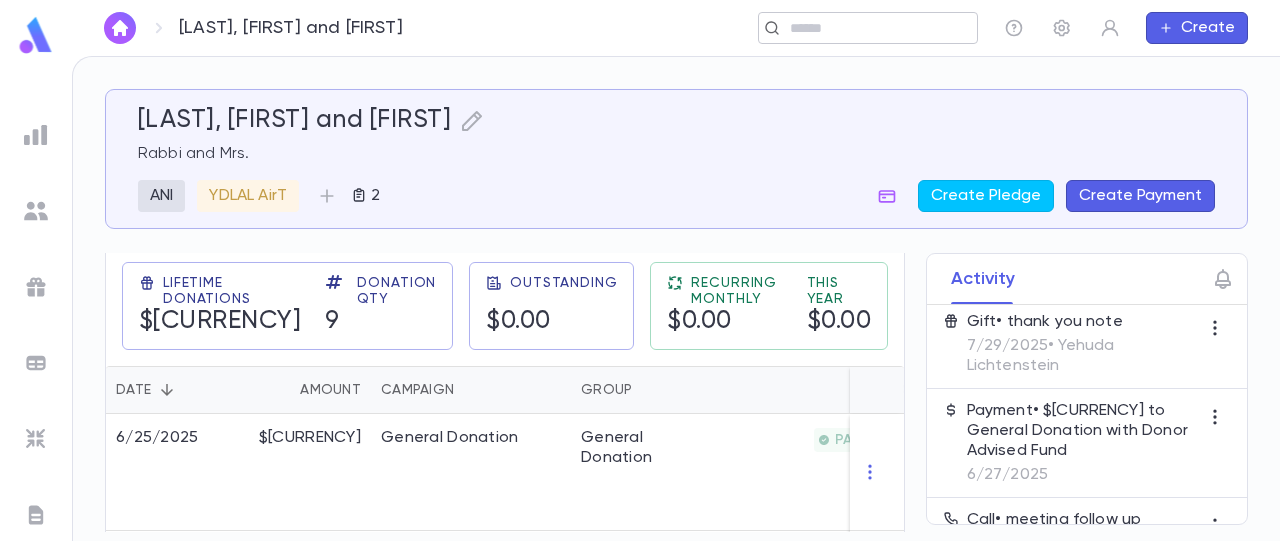 click at bounding box center (876, 28) 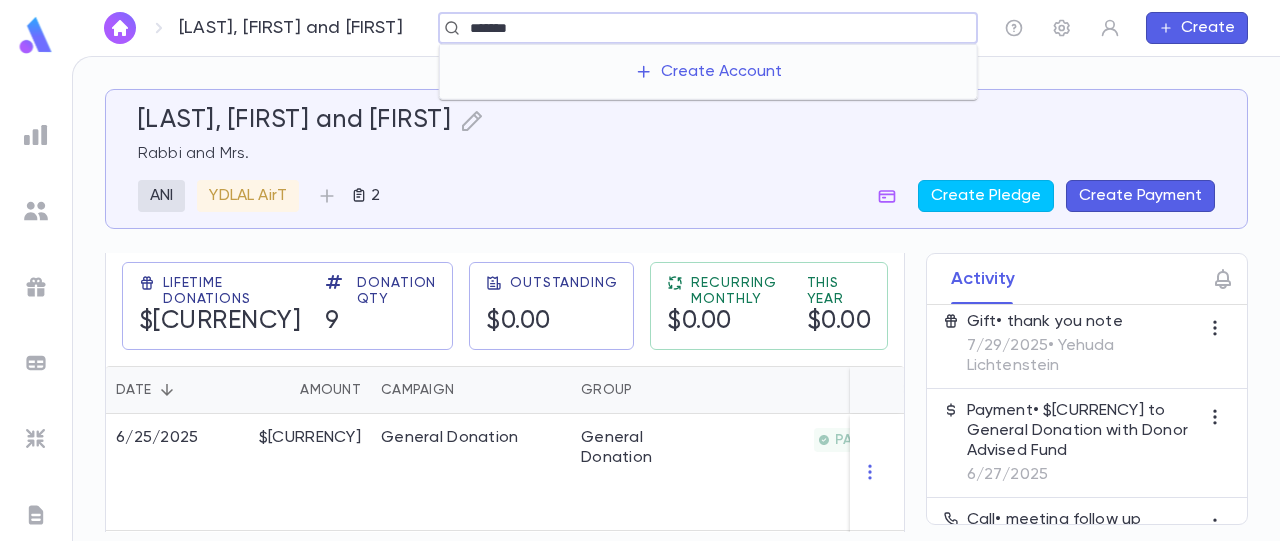 type on "*******" 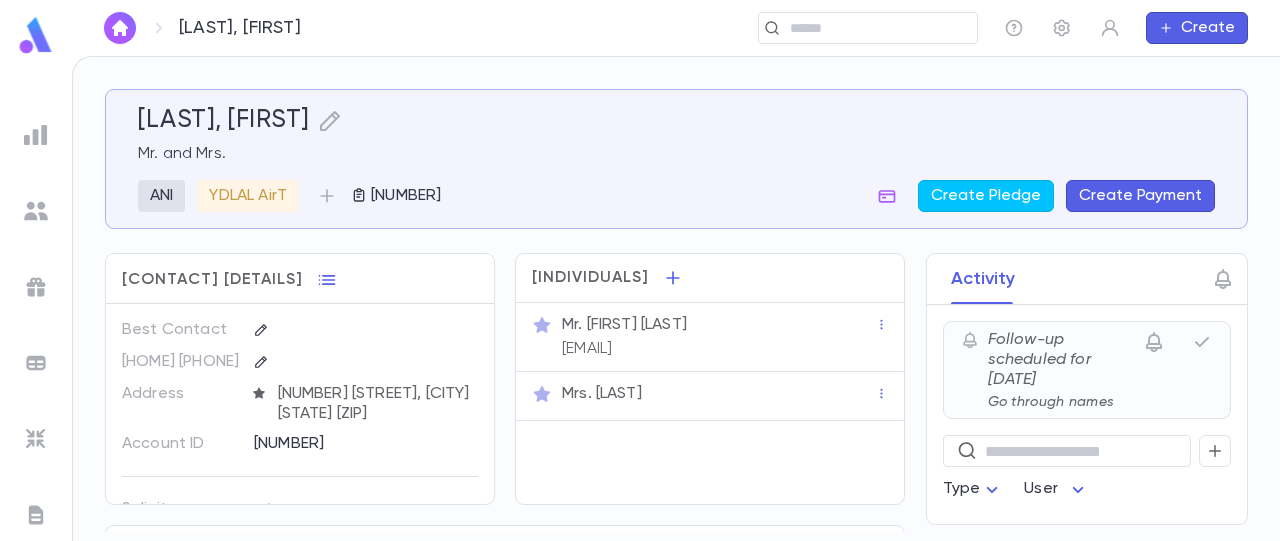 scroll, scrollTop: 0, scrollLeft: 0, axis: both 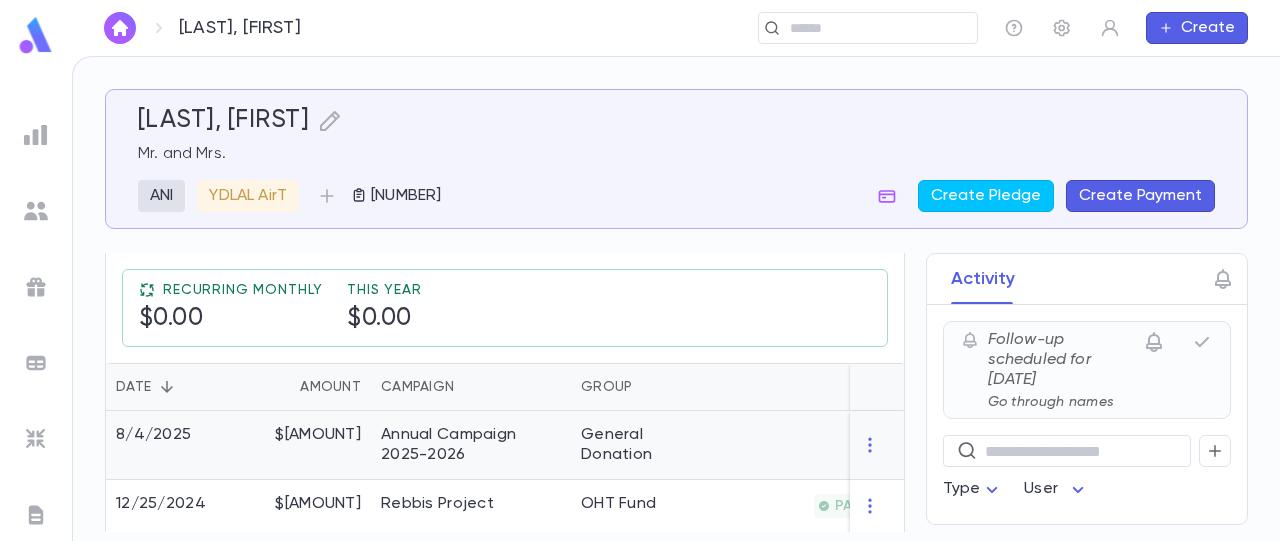 click on "General Donation" at bounding box center [646, 445] 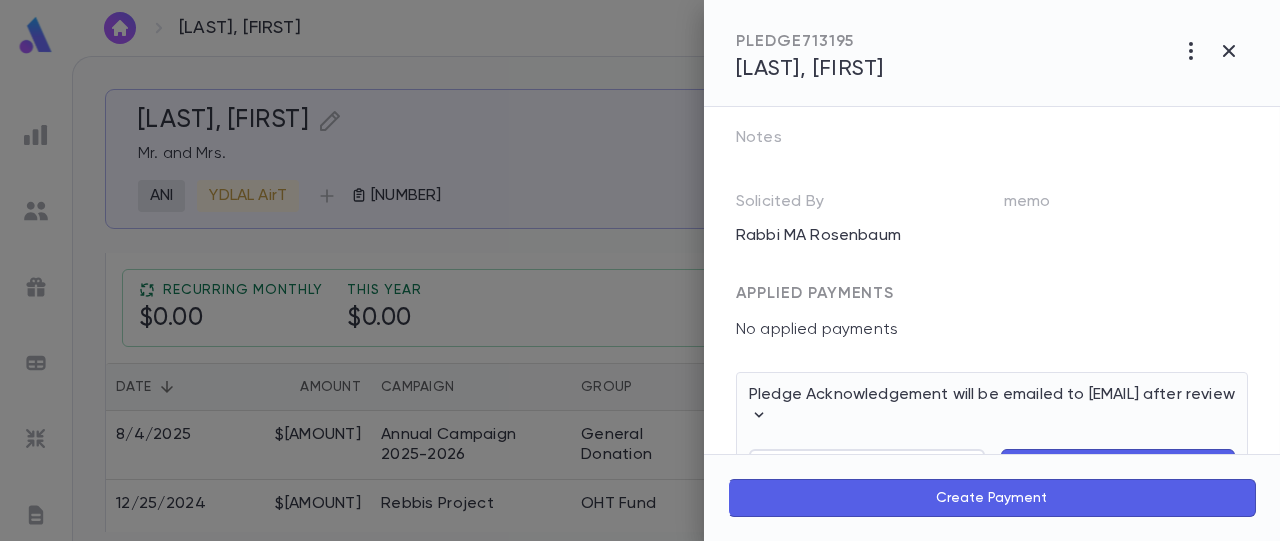 scroll, scrollTop: 413, scrollLeft: 0, axis: vertical 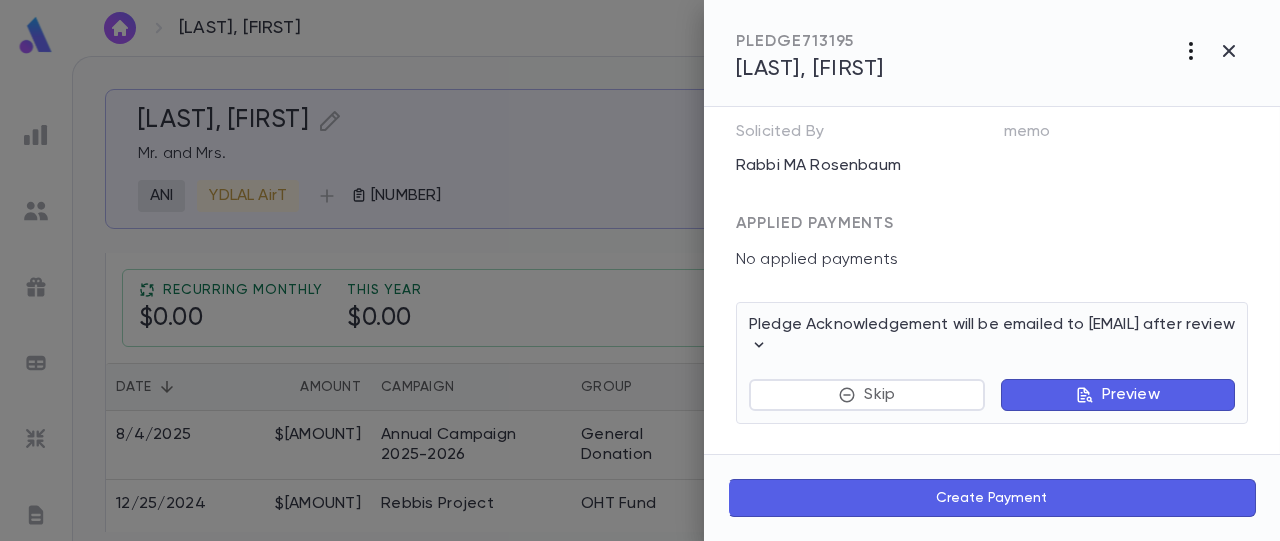 click 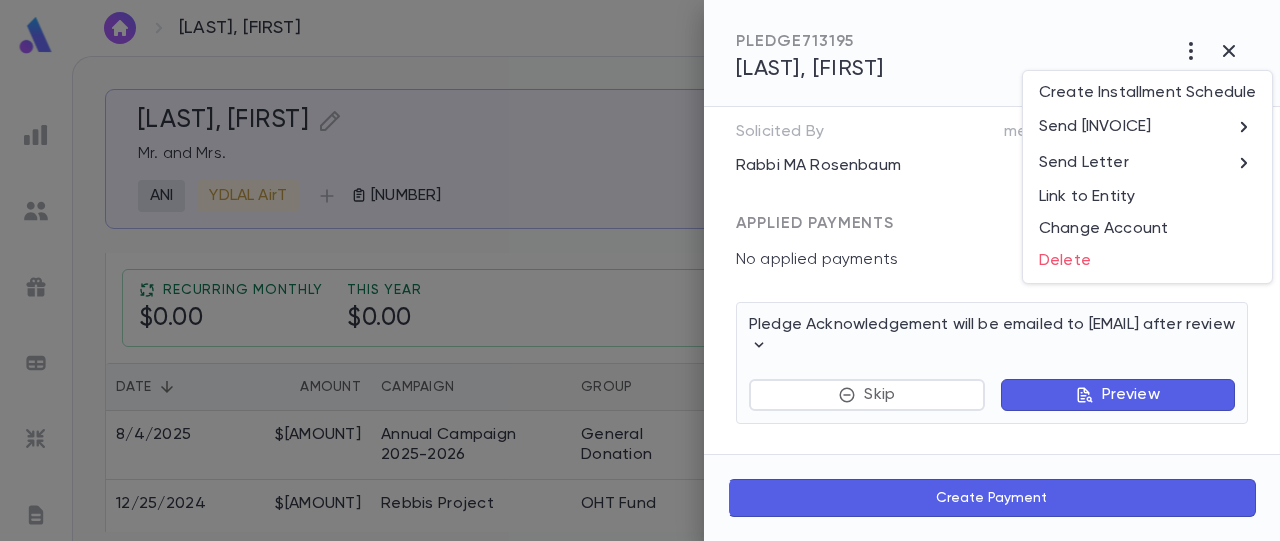 click at bounding box center [640, 270] 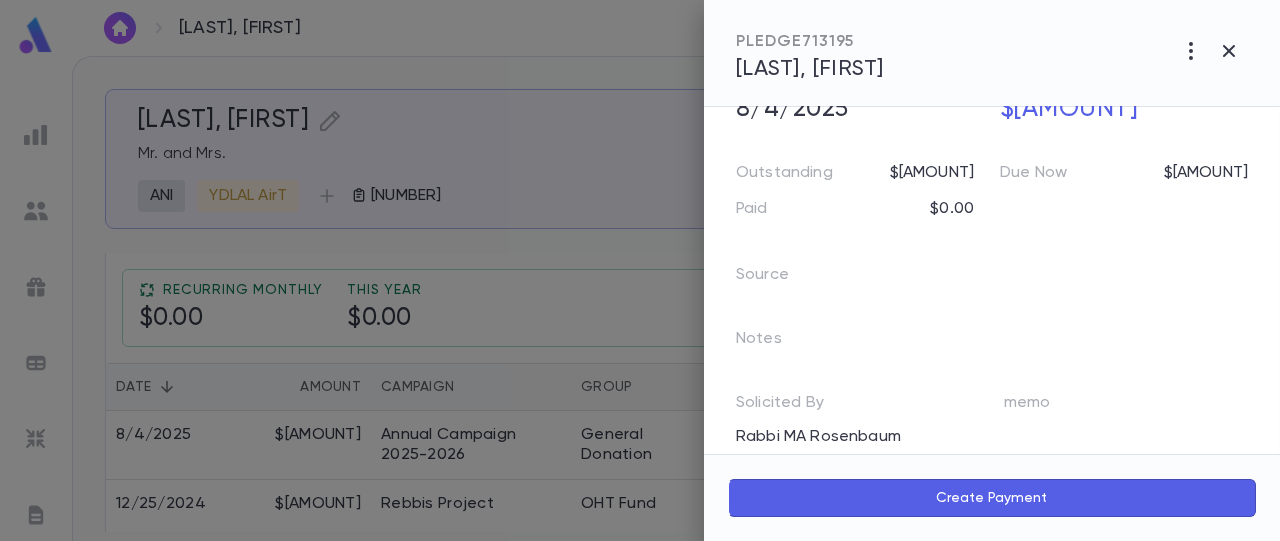 scroll, scrollTop: 138, scrollLeft: 0, axis: vertical 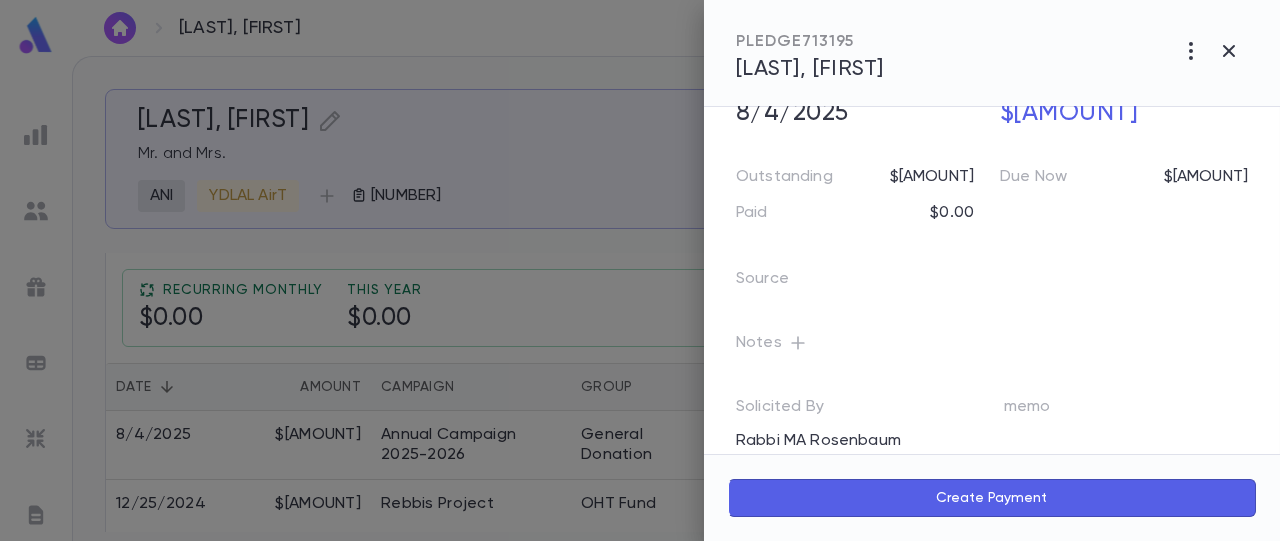 click on "Notes" at bounding box center [775, 347] 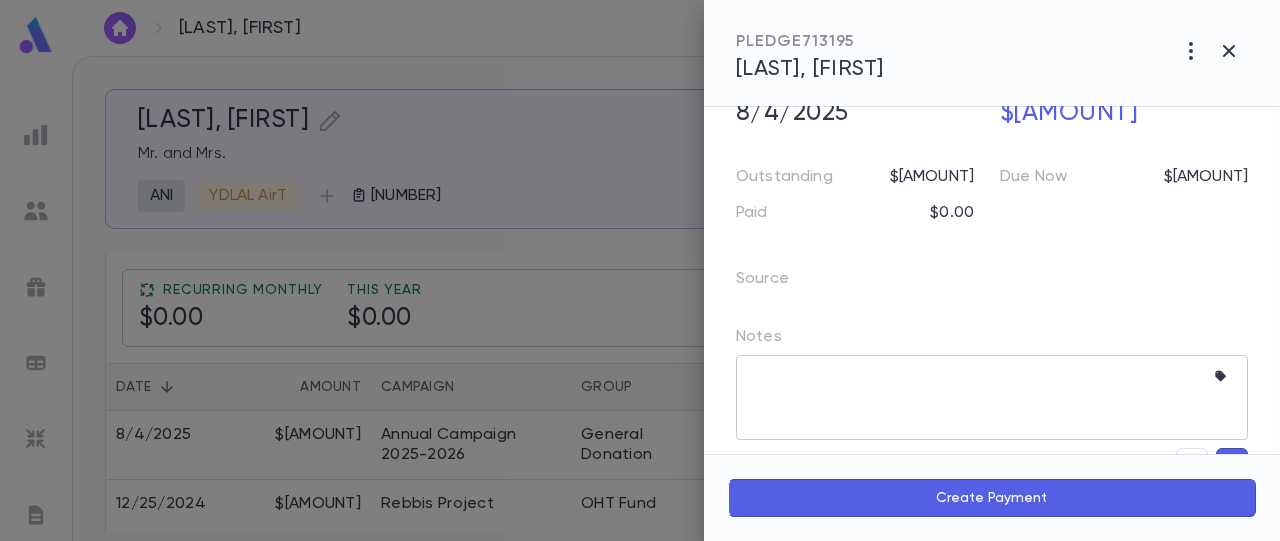 click at bounding box center (977, 397) 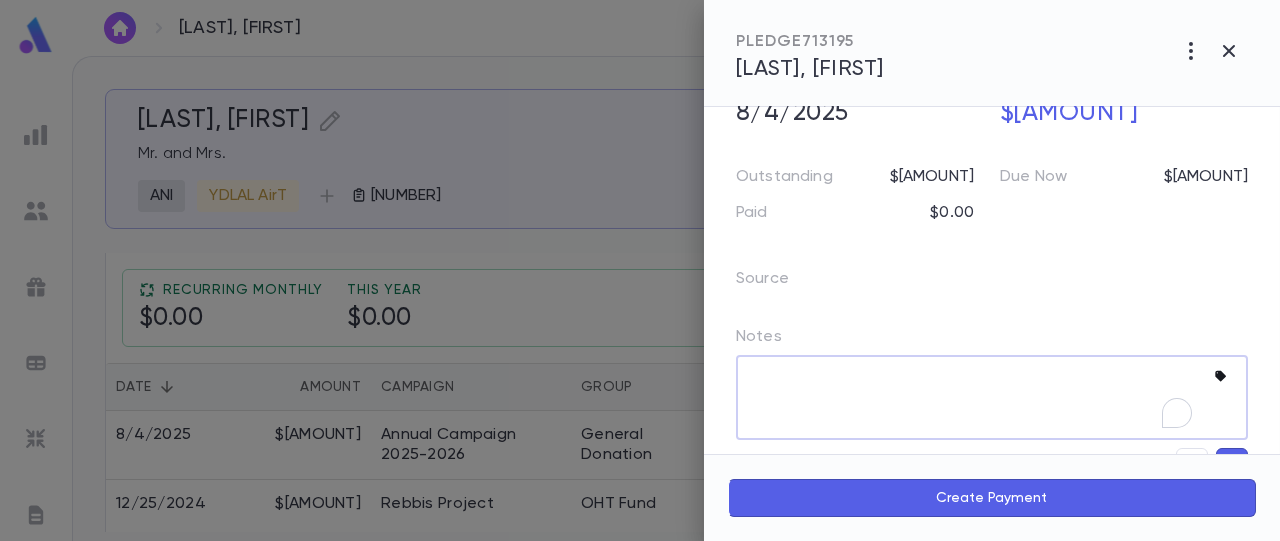 click 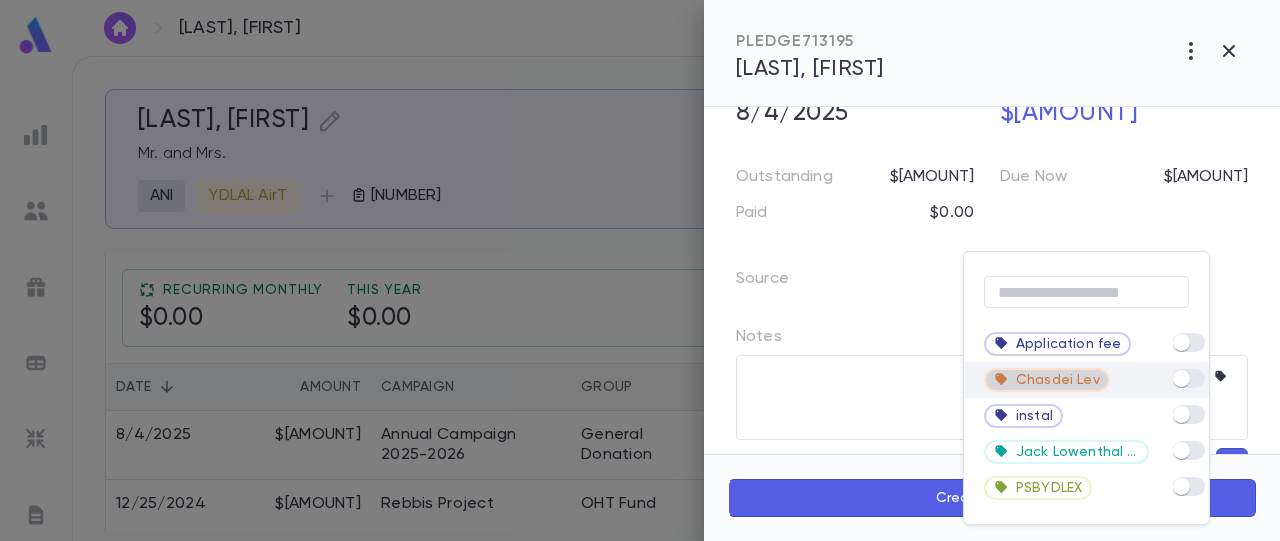 scroll, scrollTop: 138, scrollLeft: 0, axis: vertical 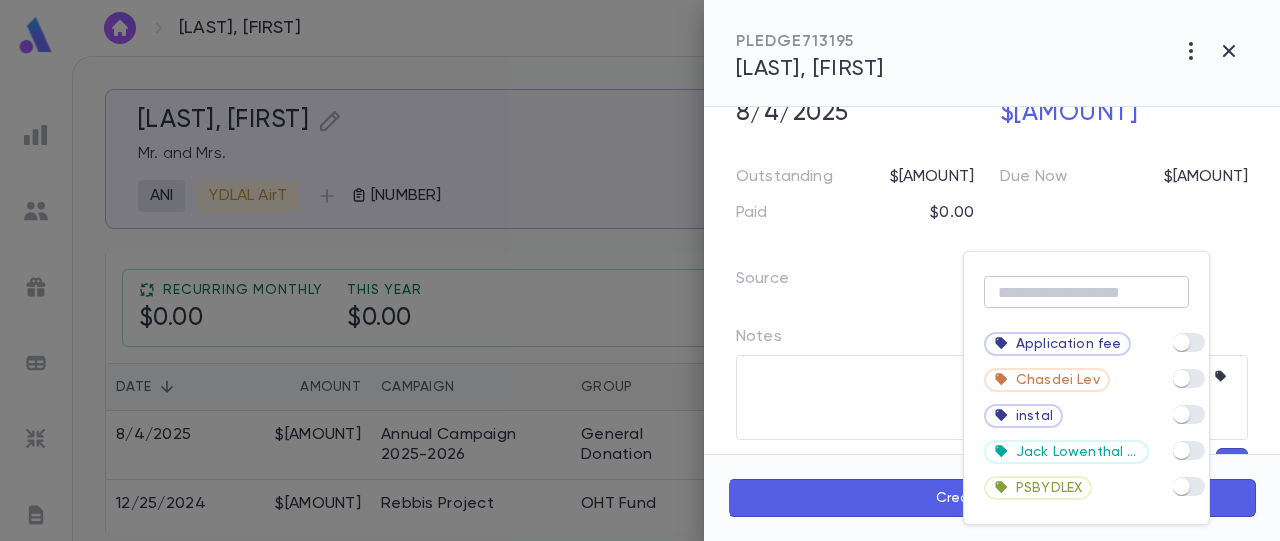 click at bounding box center (1086, 292) 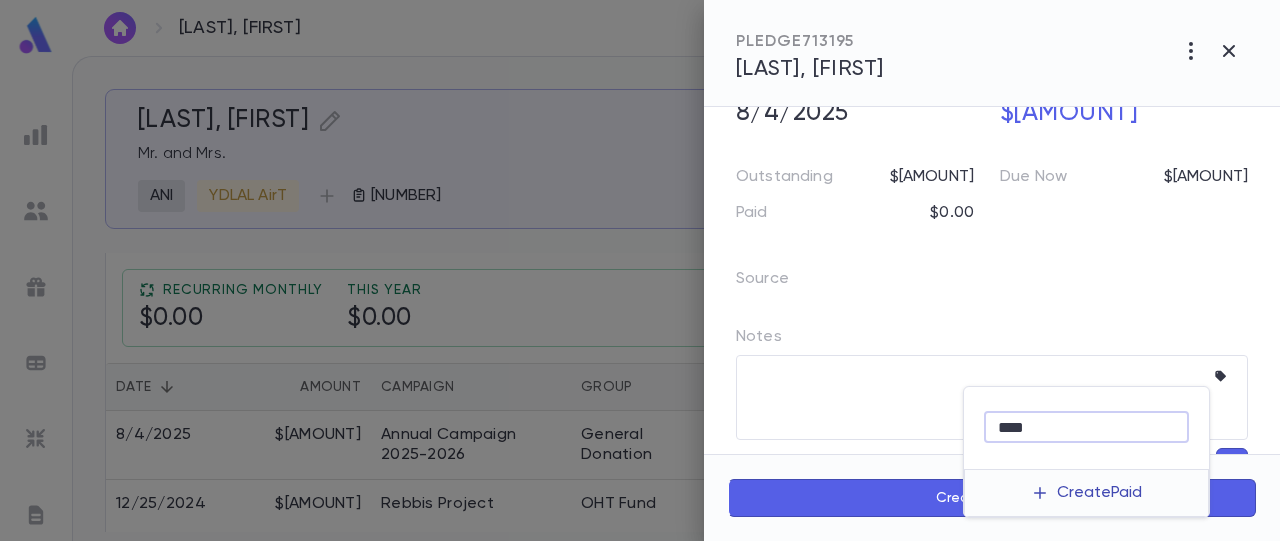 type on "****" 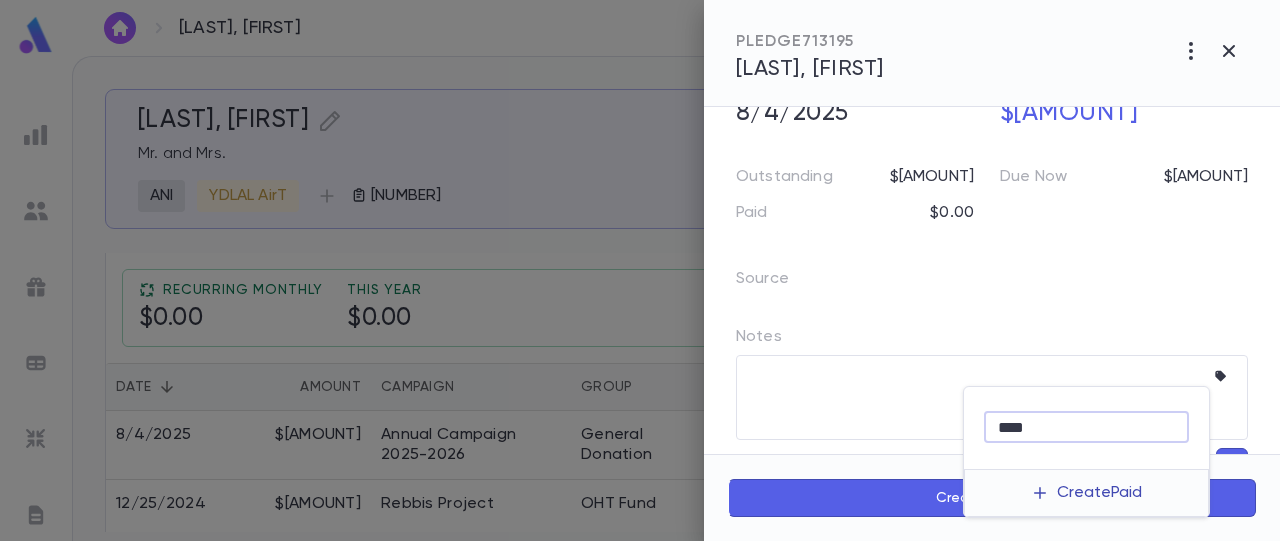 click on "Create  Paid" at bounding box center [1086, 493] 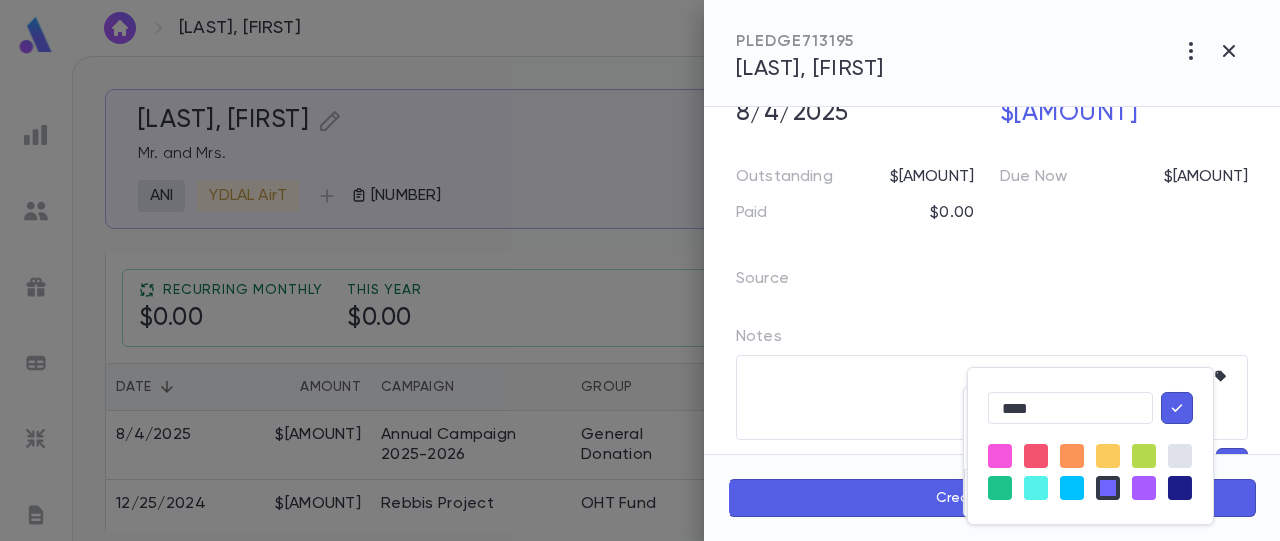 click at bounding box center (1000, 488) 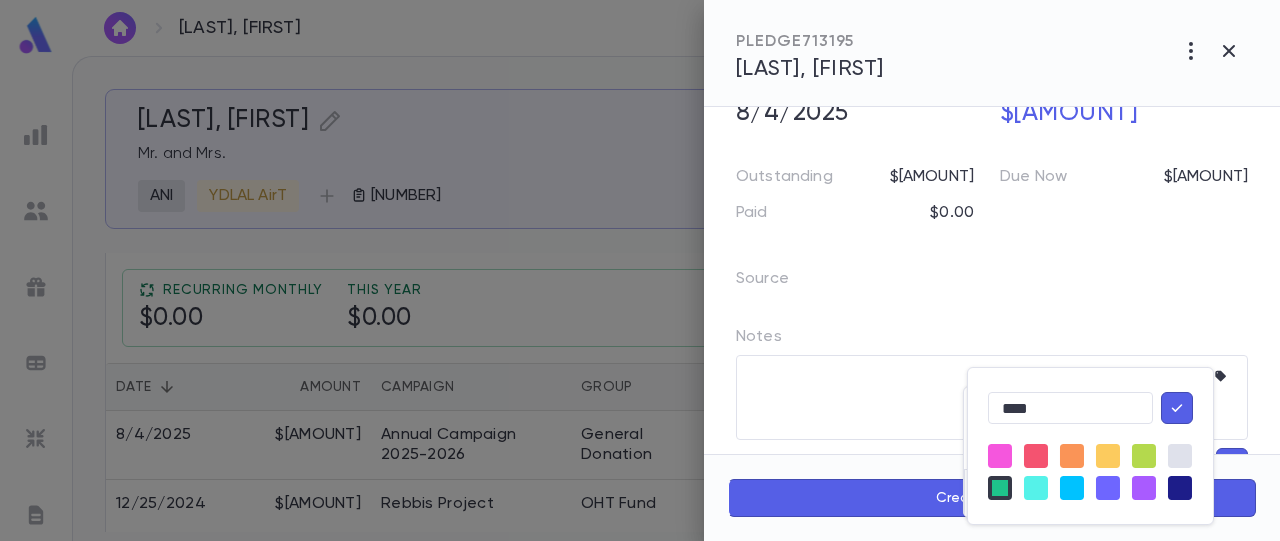 click 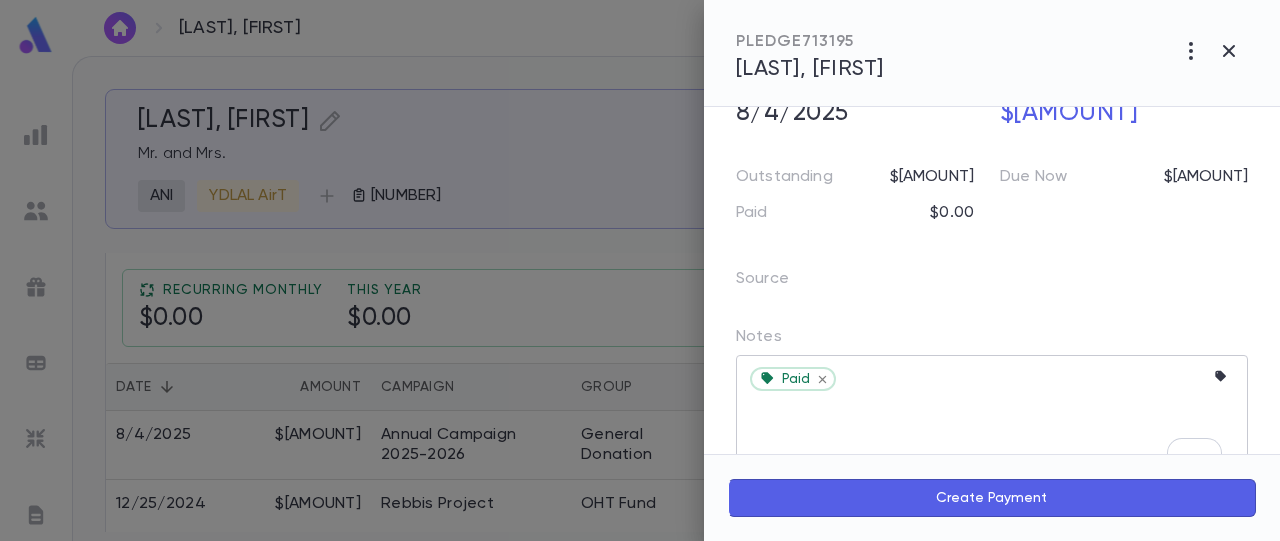 click 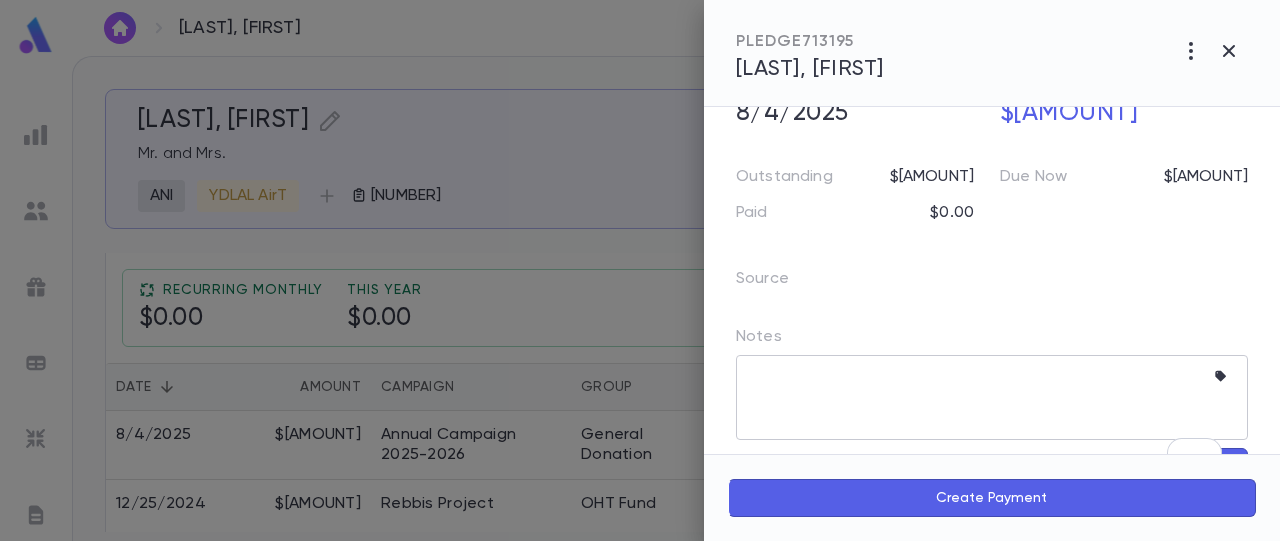 click on "Notes * ​" at bounding box center (980, 391) 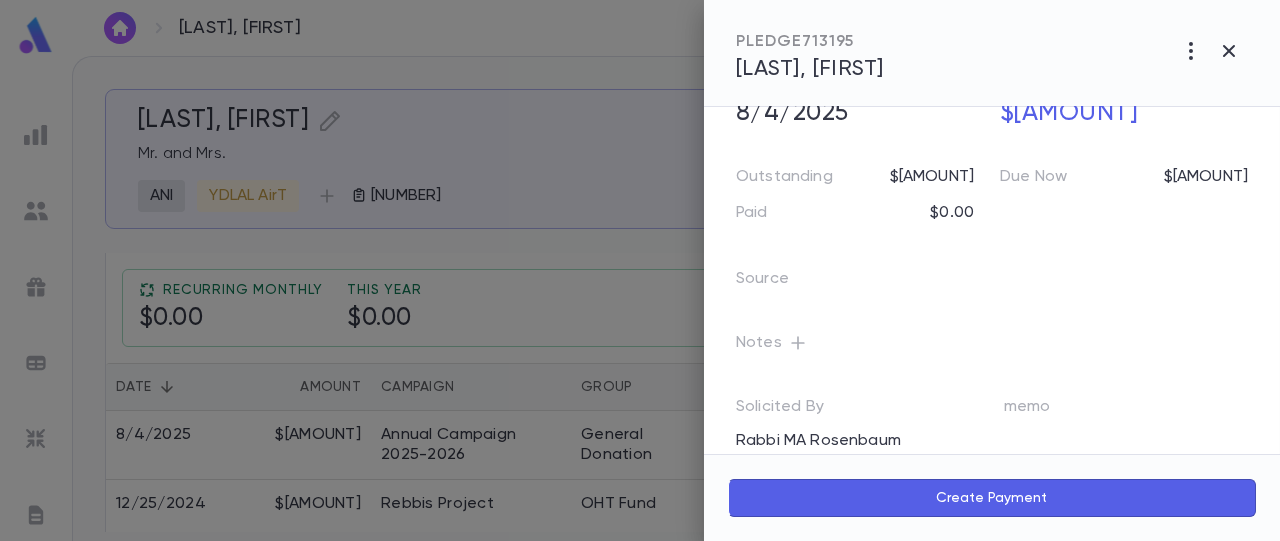 click at bounding box center [640, 270] 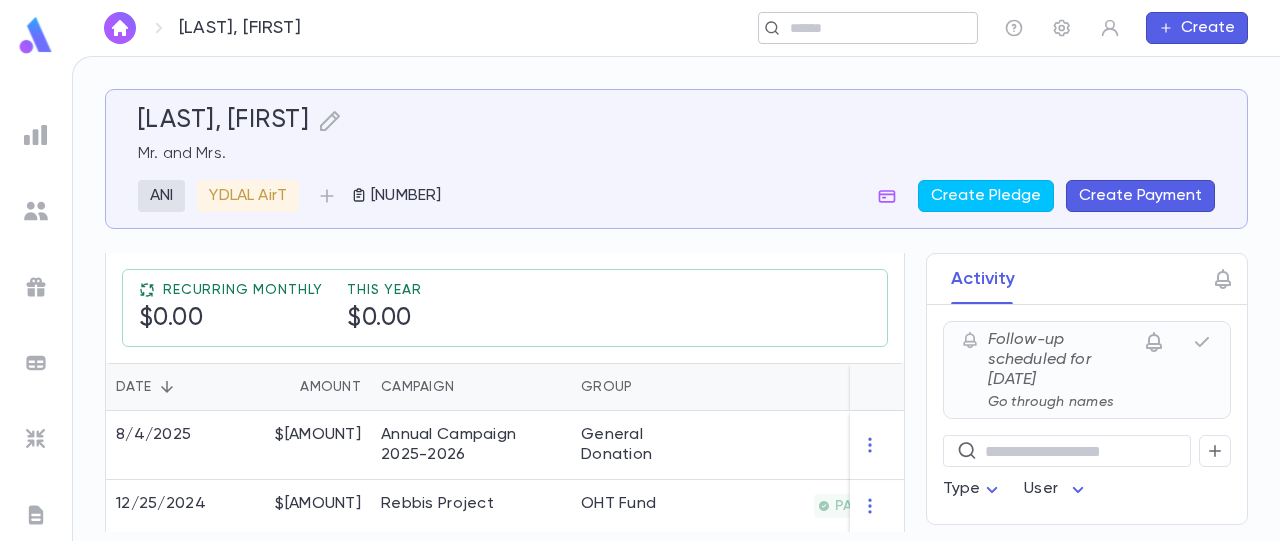 click at bounding box center (876, 28) 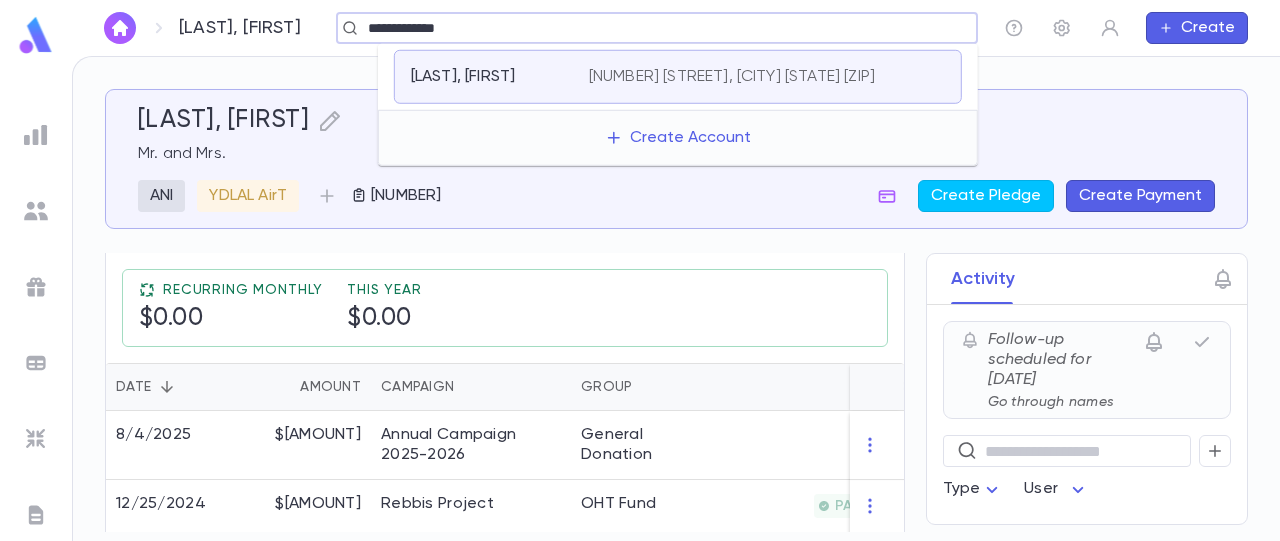 click on "**********" at bounding box center (650, 28) 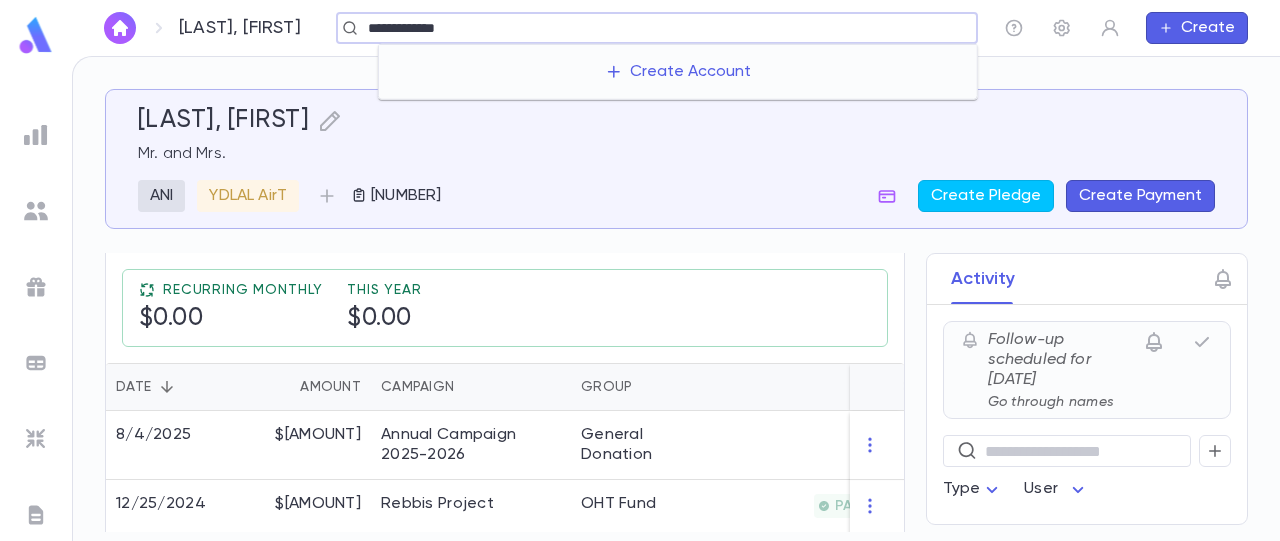 type on "**********" 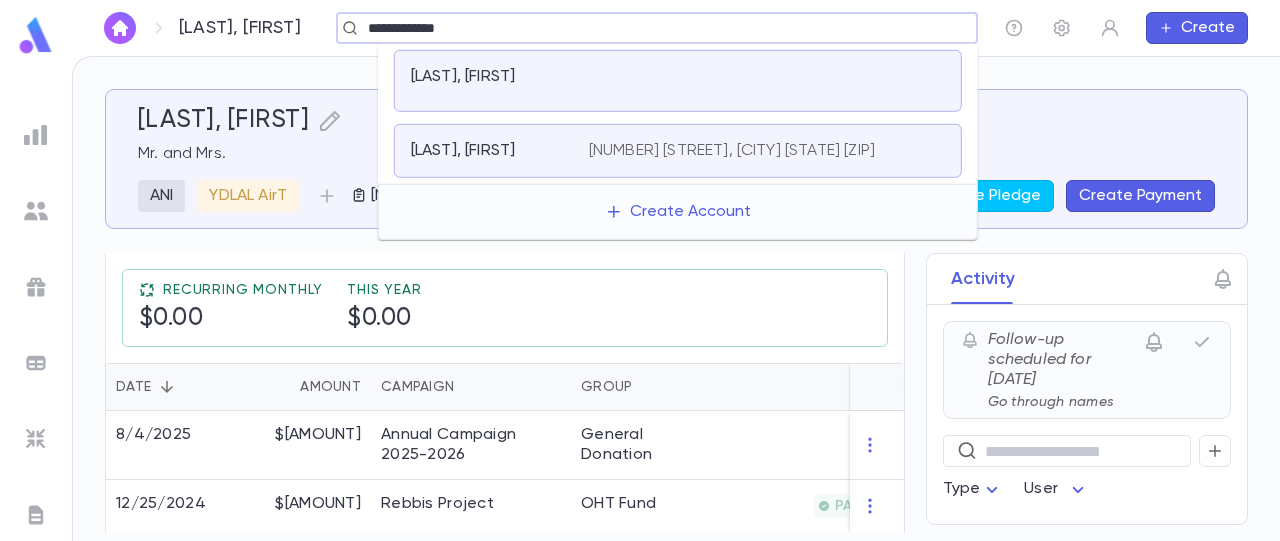 click on "[LAST], [FIRST]" at bounding box center [500, 81] 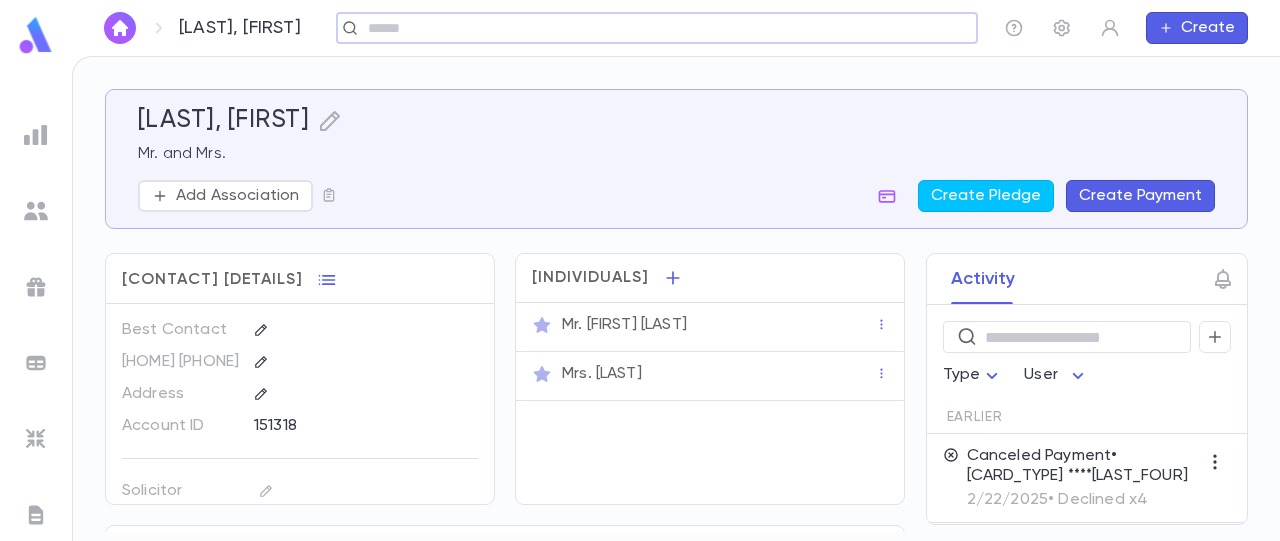 scroll, scrollTop: 19, scrollLeft: 0, axis: vertical 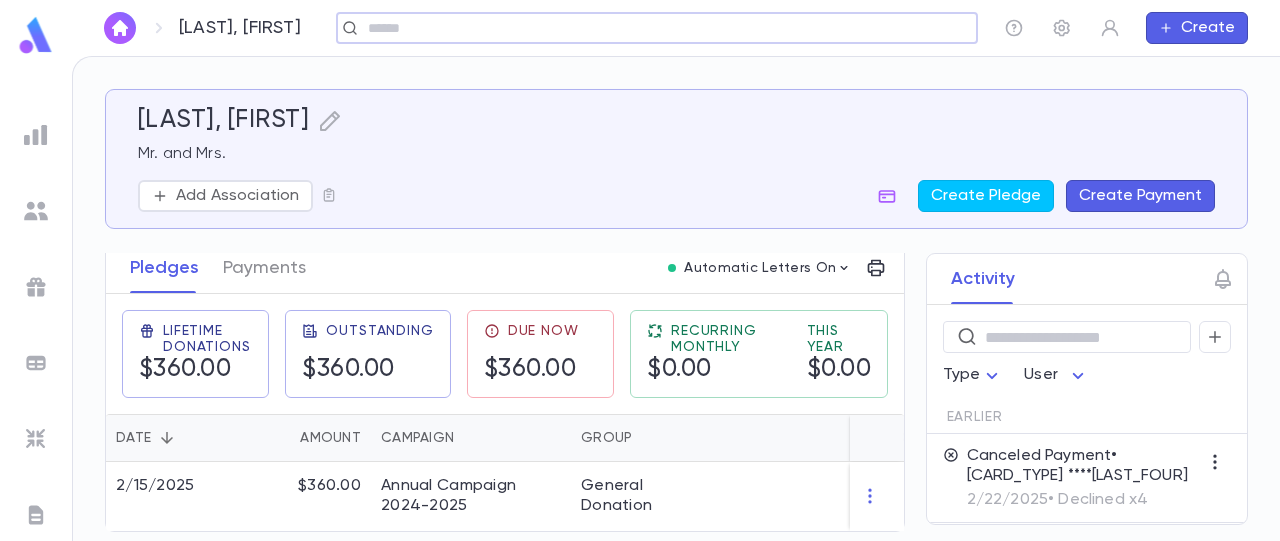 click on "Levi, Yitzchak Mr. and Mrs. Add Association Create Pledge Create Payment" at bounding box center (676, 159) 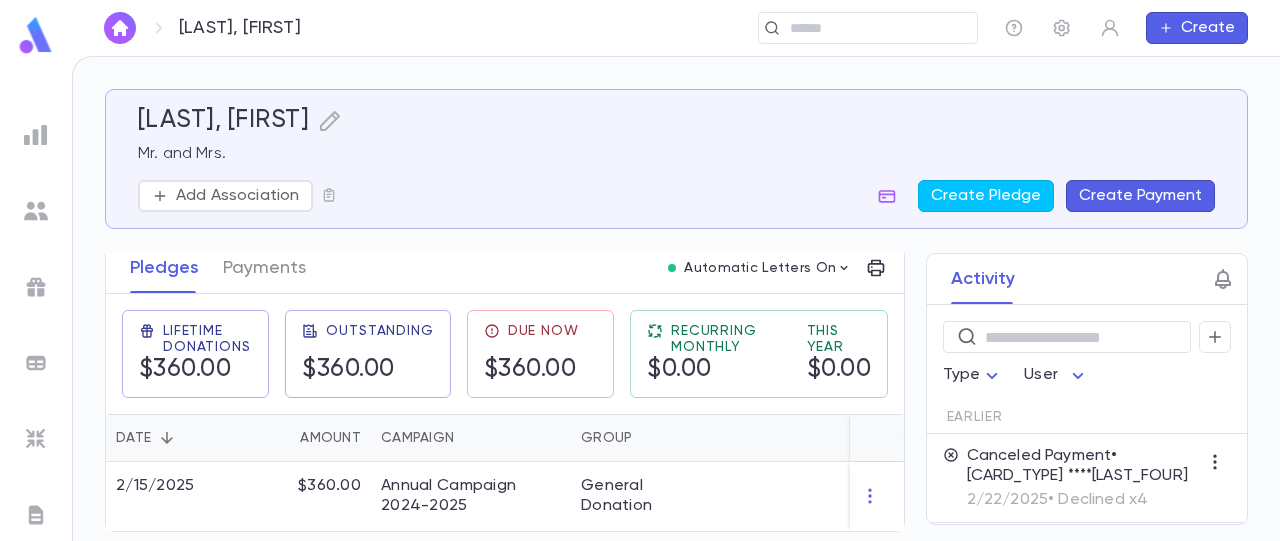 click 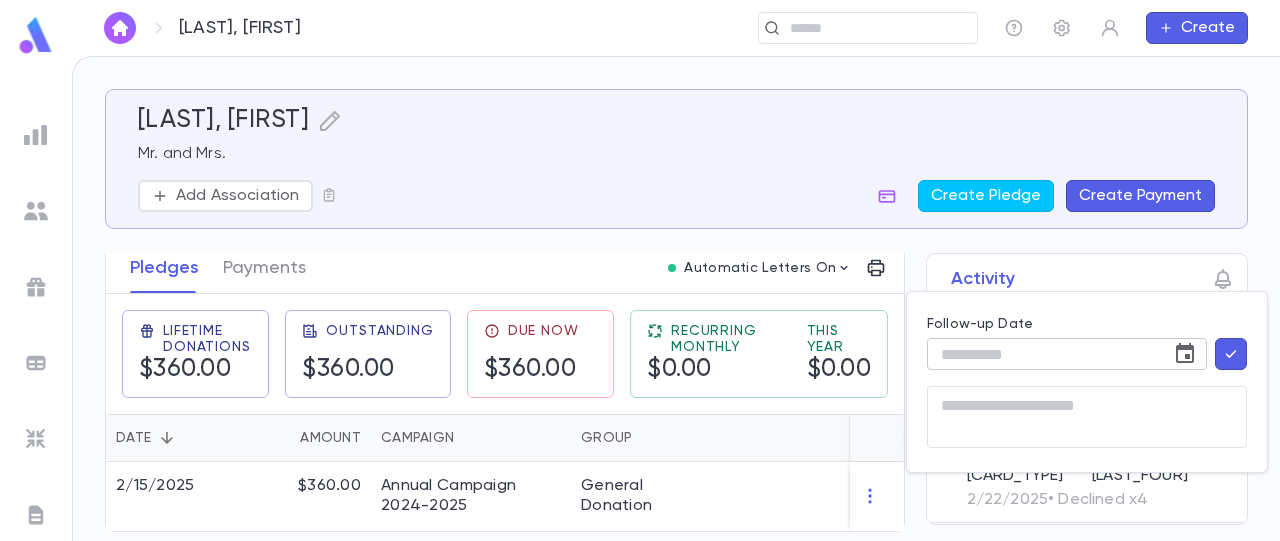click 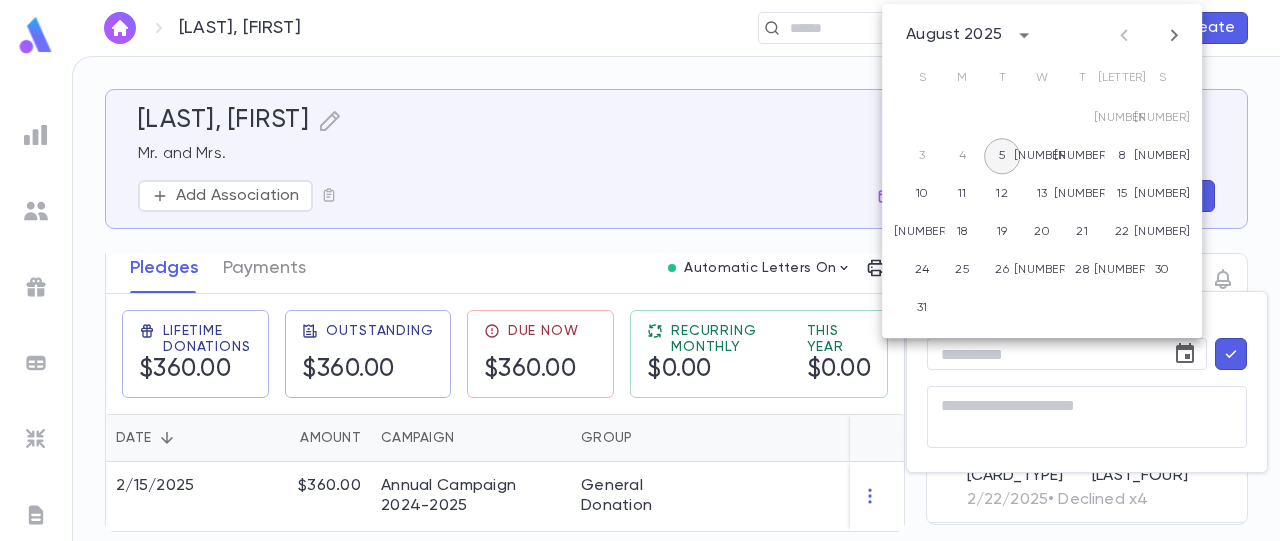 click on "5" at bounding box center [1002, 156] 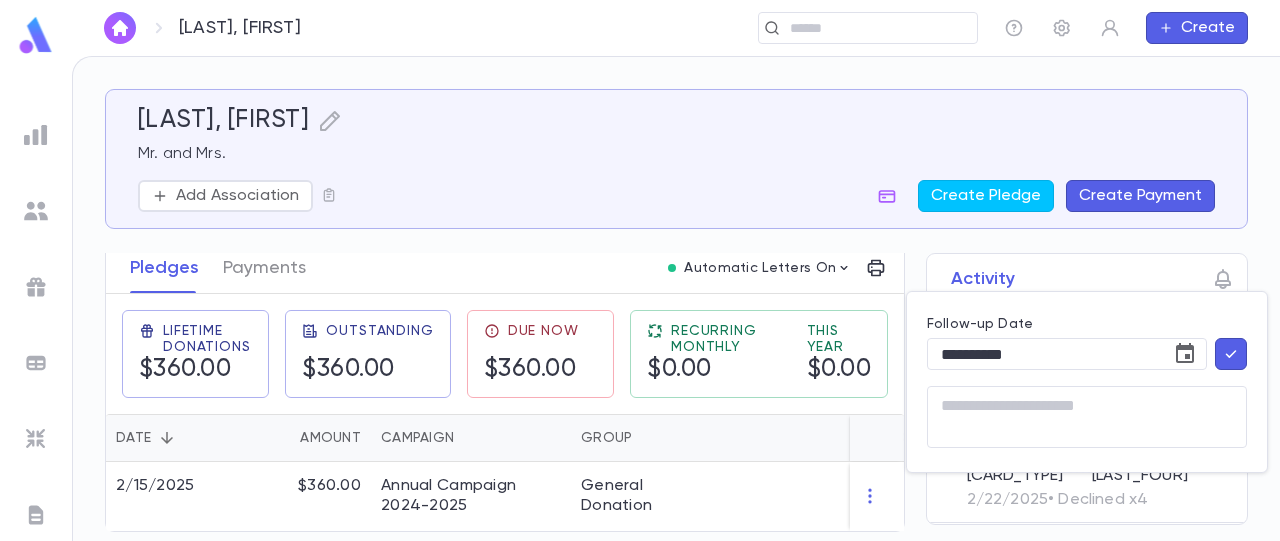type on "**********" 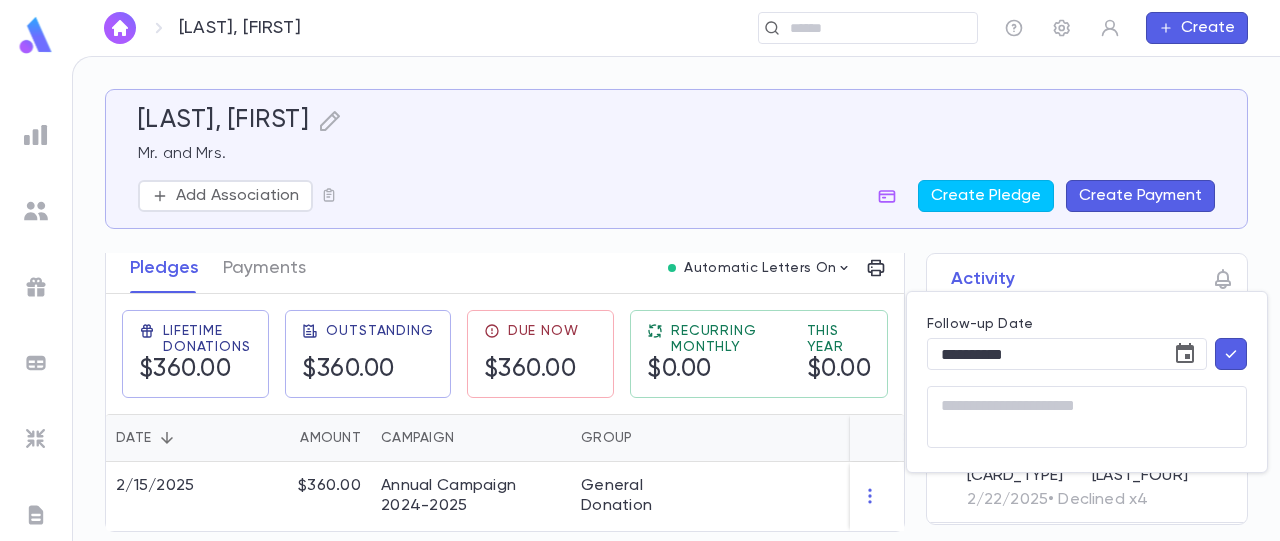 click 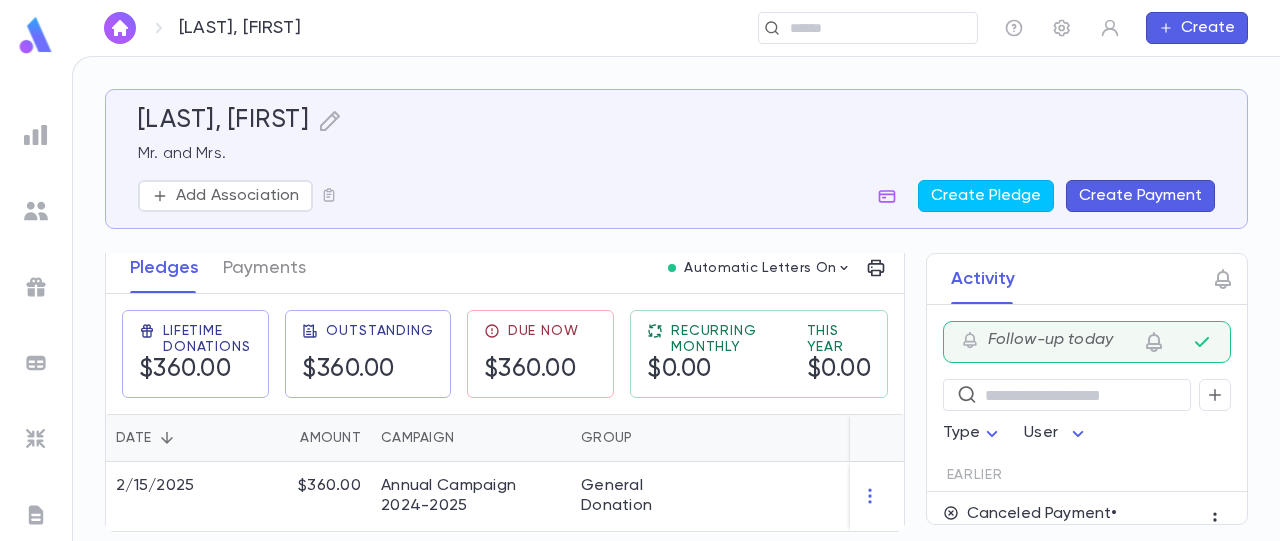 click at bounding box center [36, 135] 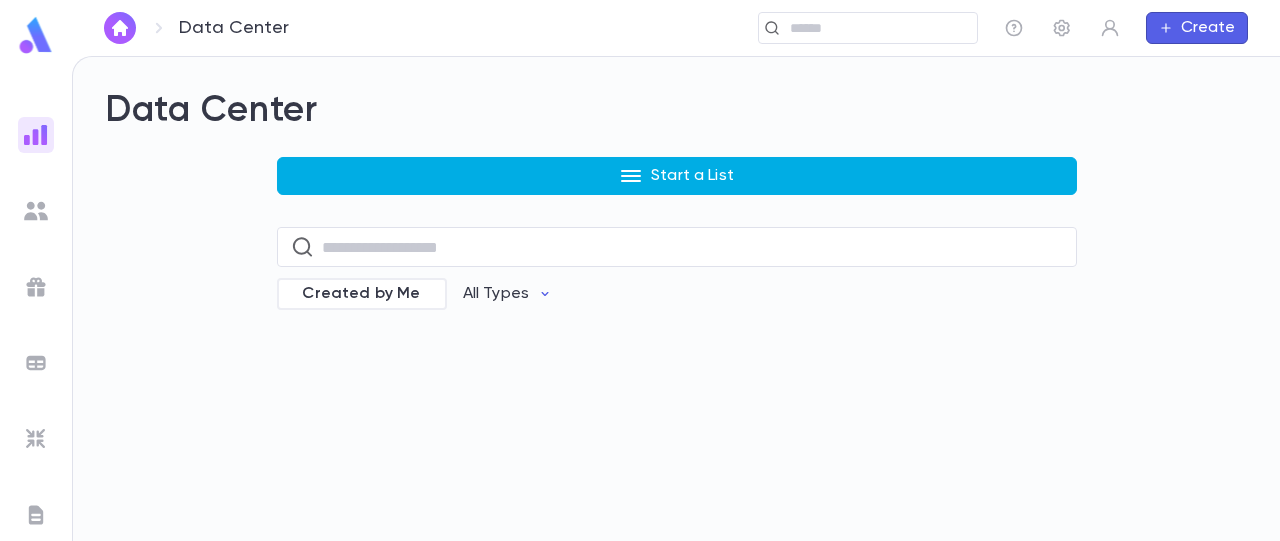 click on "Start a List" at bounding box center (677, 176) 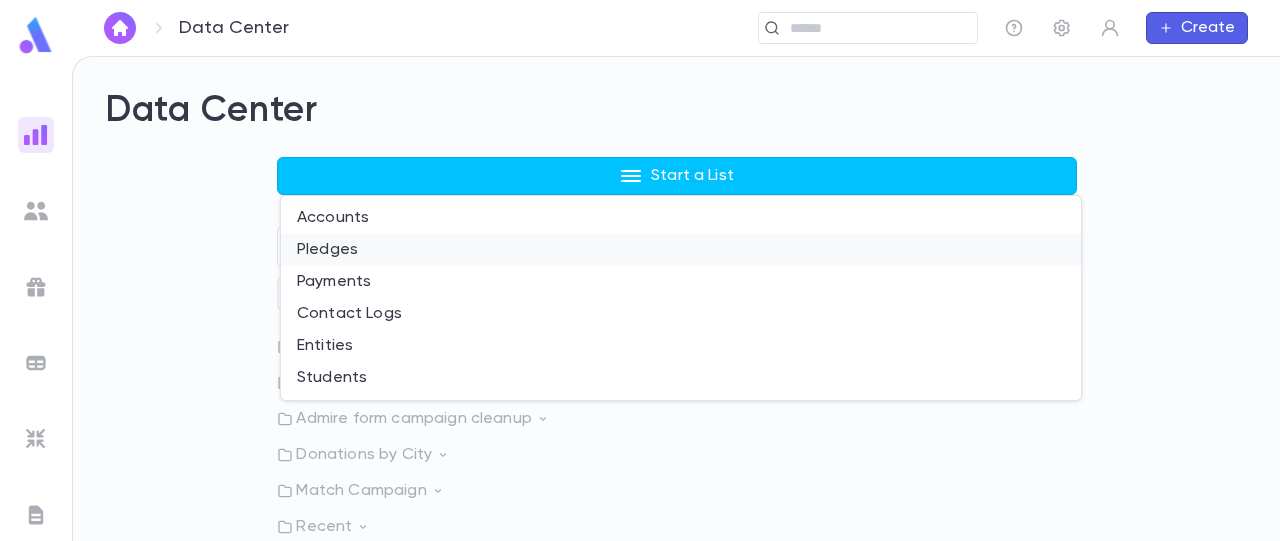 click on "Pledges" at bounding box center [681, 250] 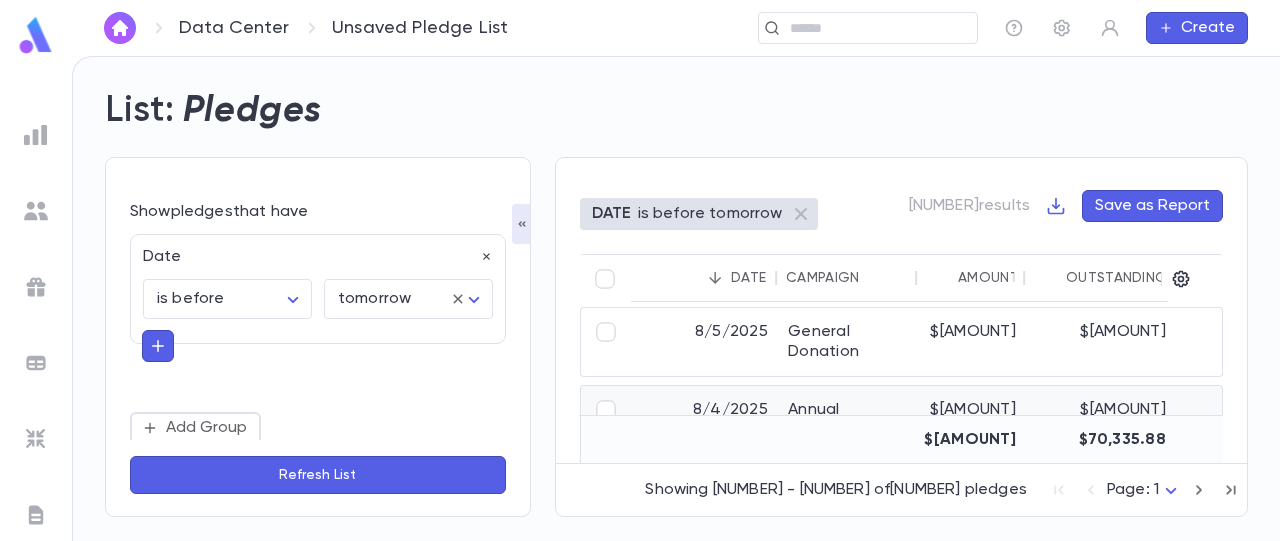scroll, scrollTop: 0, scrollLeft: 4, axis: horizontal 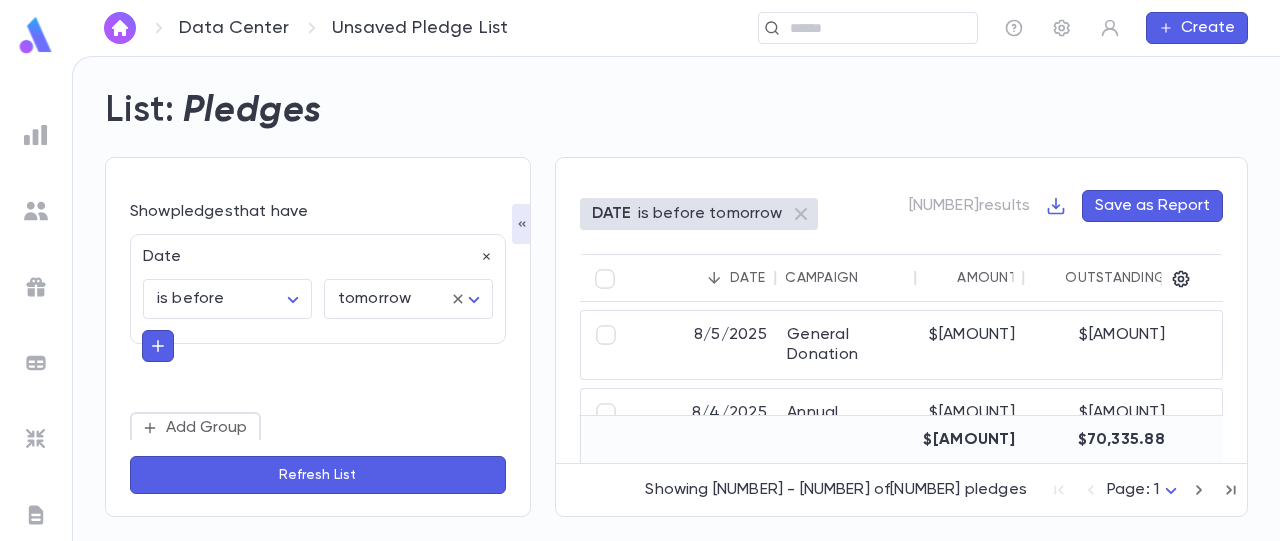 click 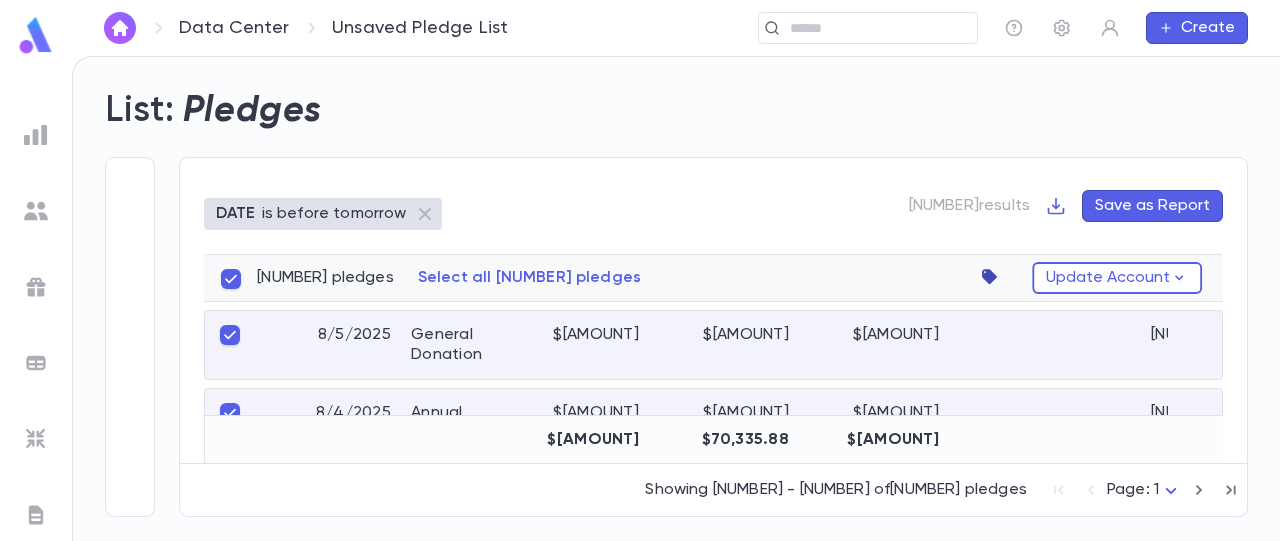 click 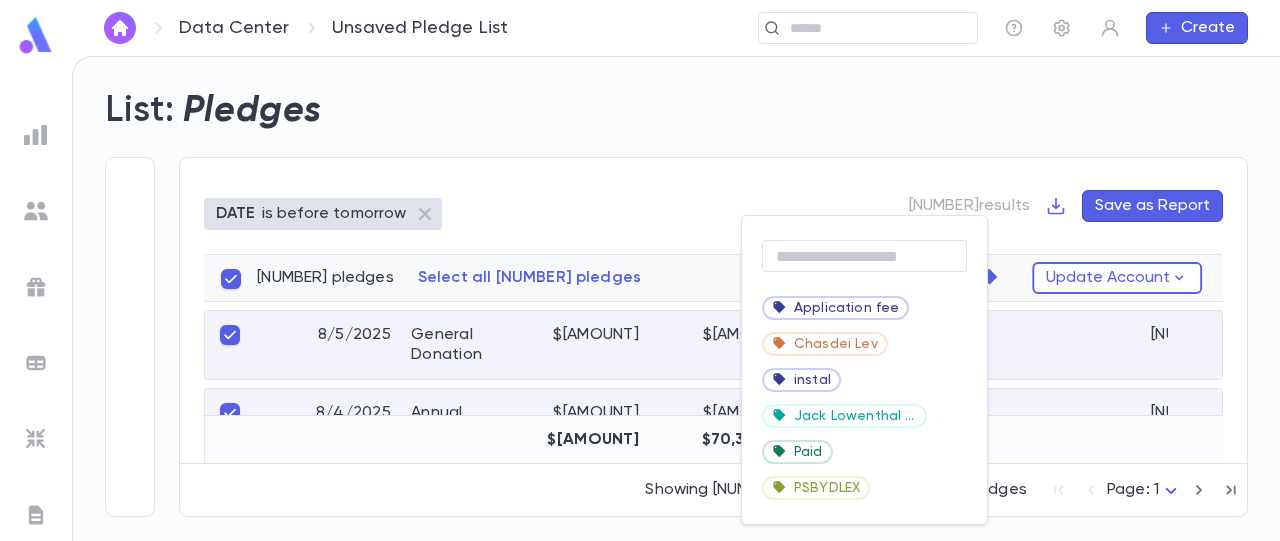 click at bounding box center (640, 270) 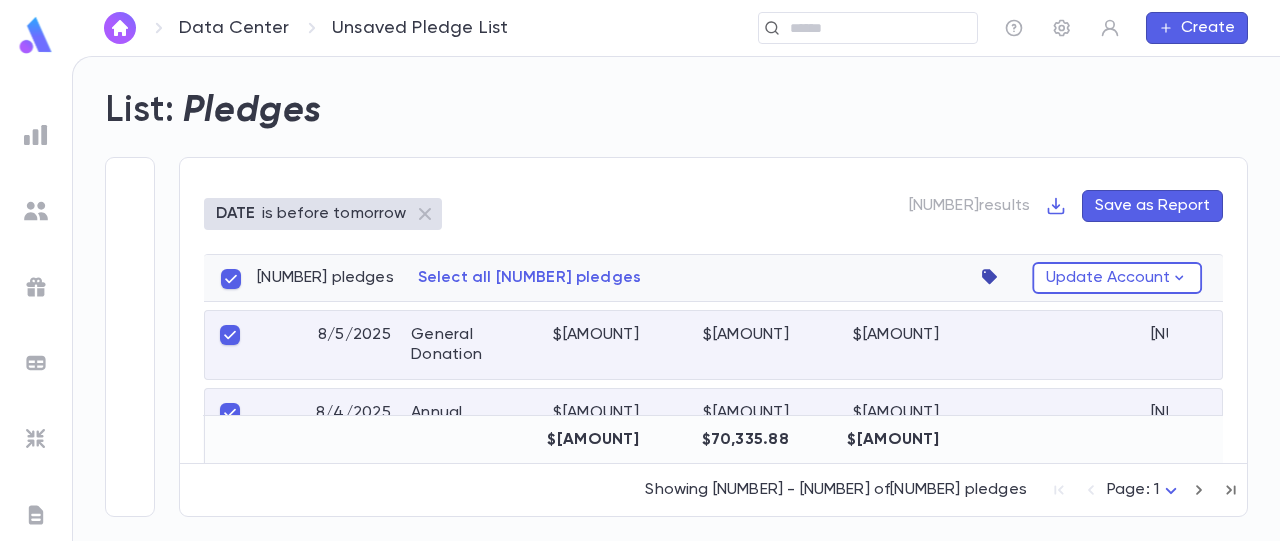 click 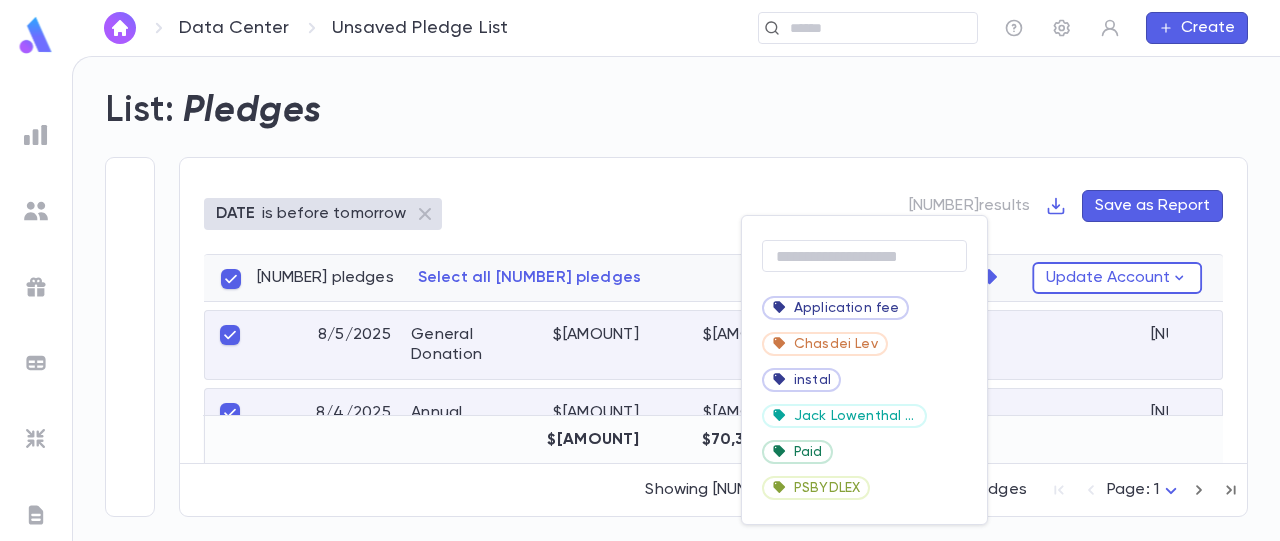 click at bounding box center [640, 270] 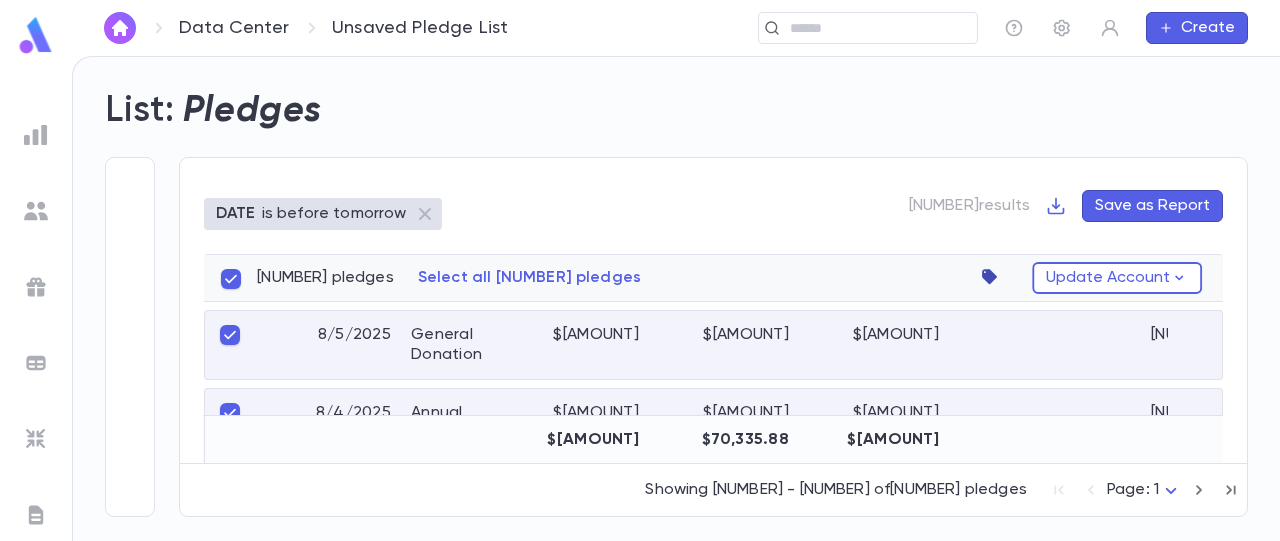 click 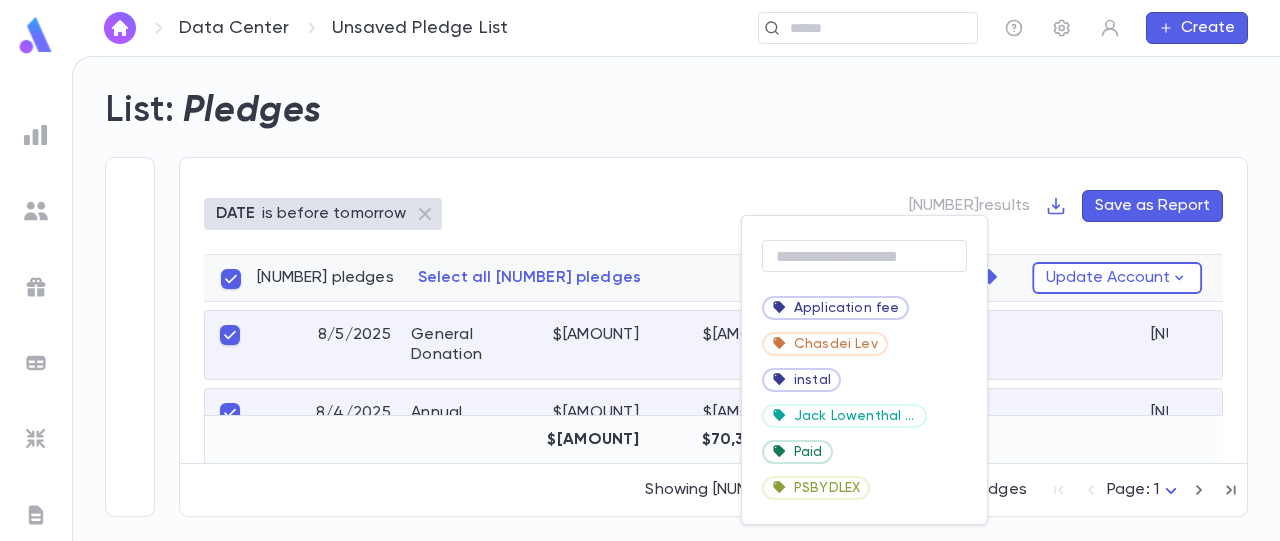 click at bounding box center (640, 270) 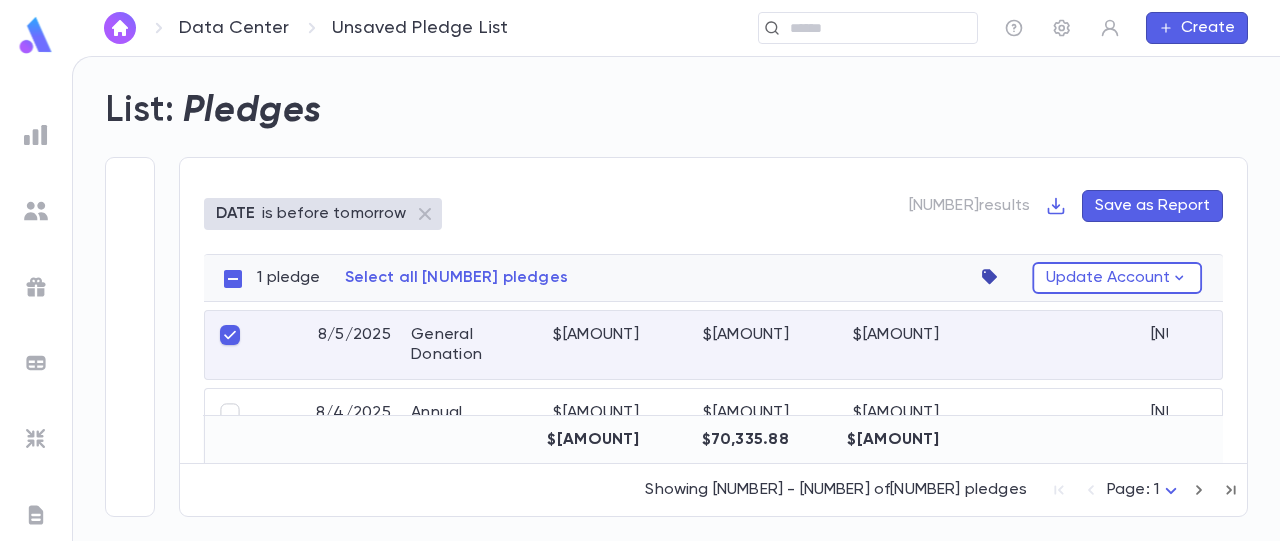 click 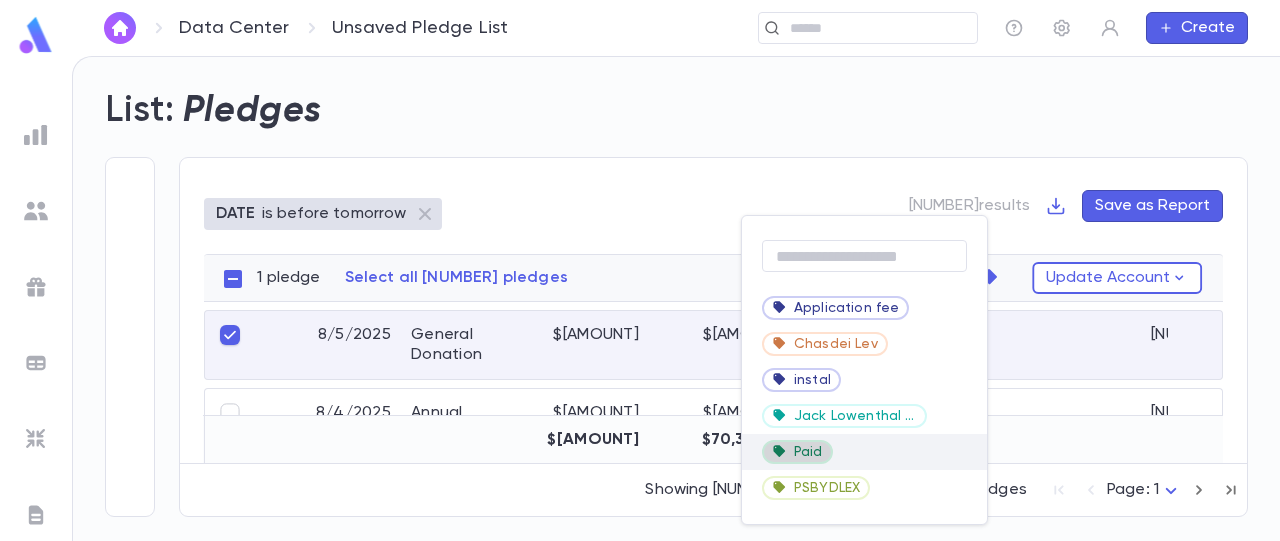 click on "Paid" at bounding box center [797, 452] 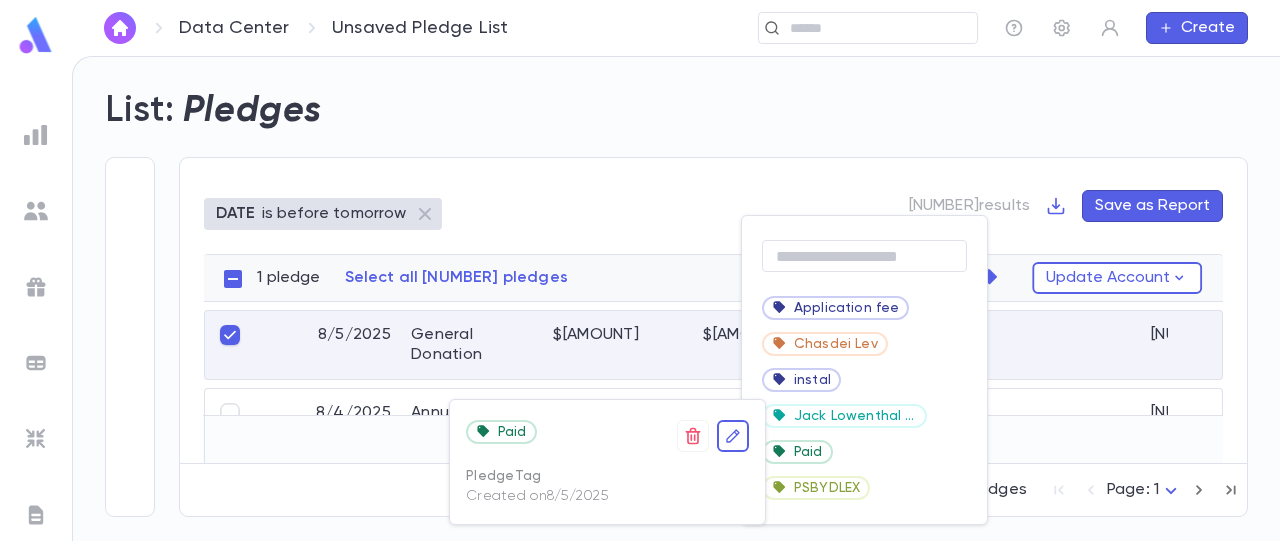 click at bounding box center (640, 270) 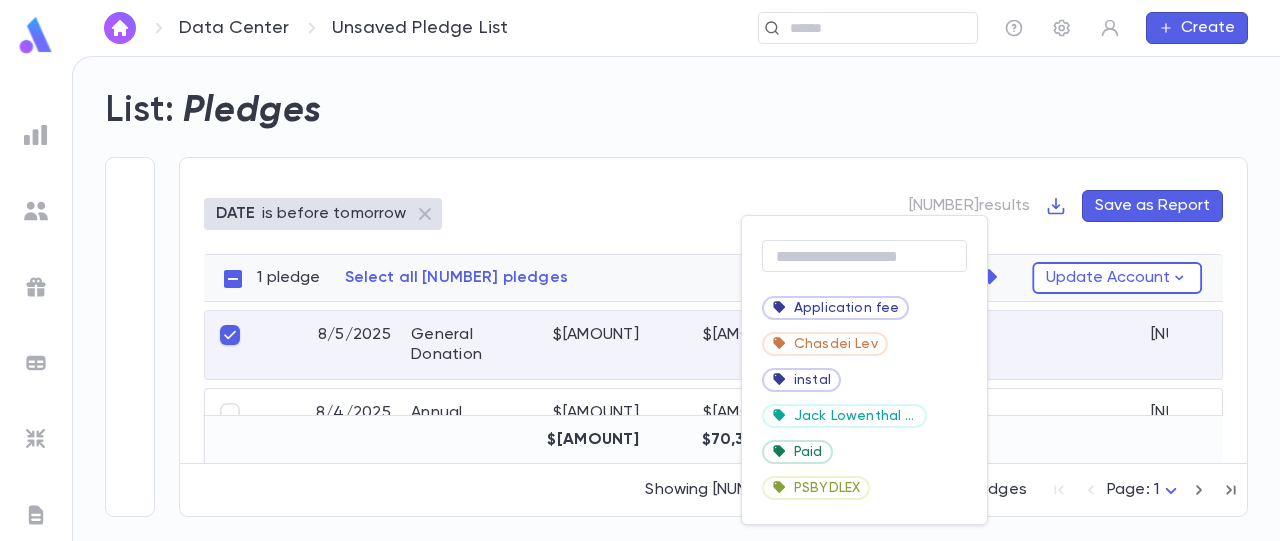 click at bounding box center [640, 270] 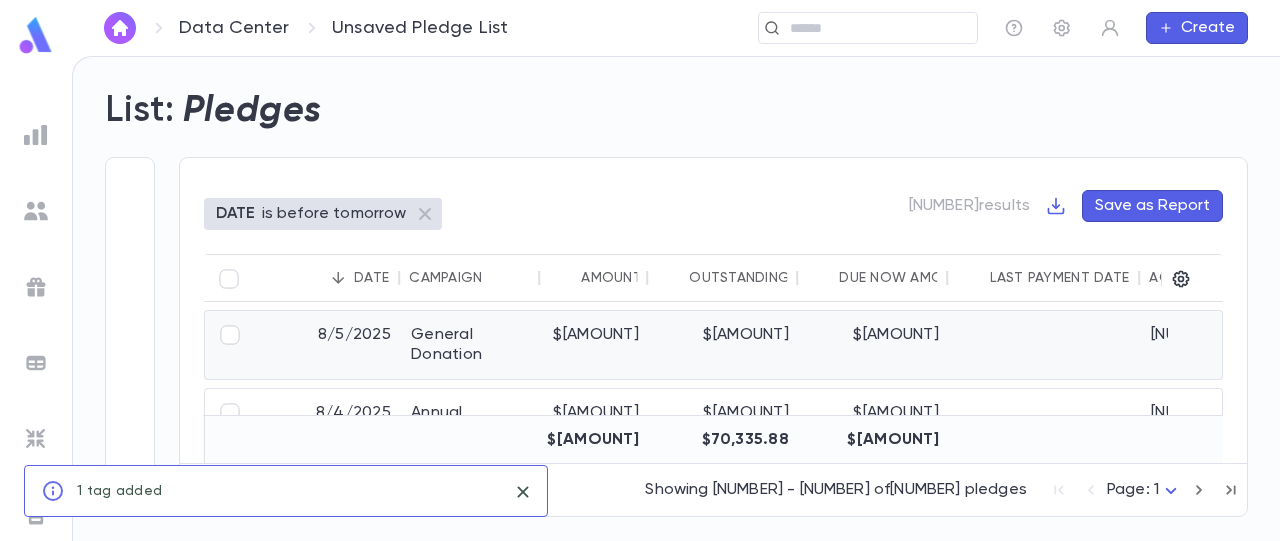 click on "$1,000.00" at bounding box center [874, 345] 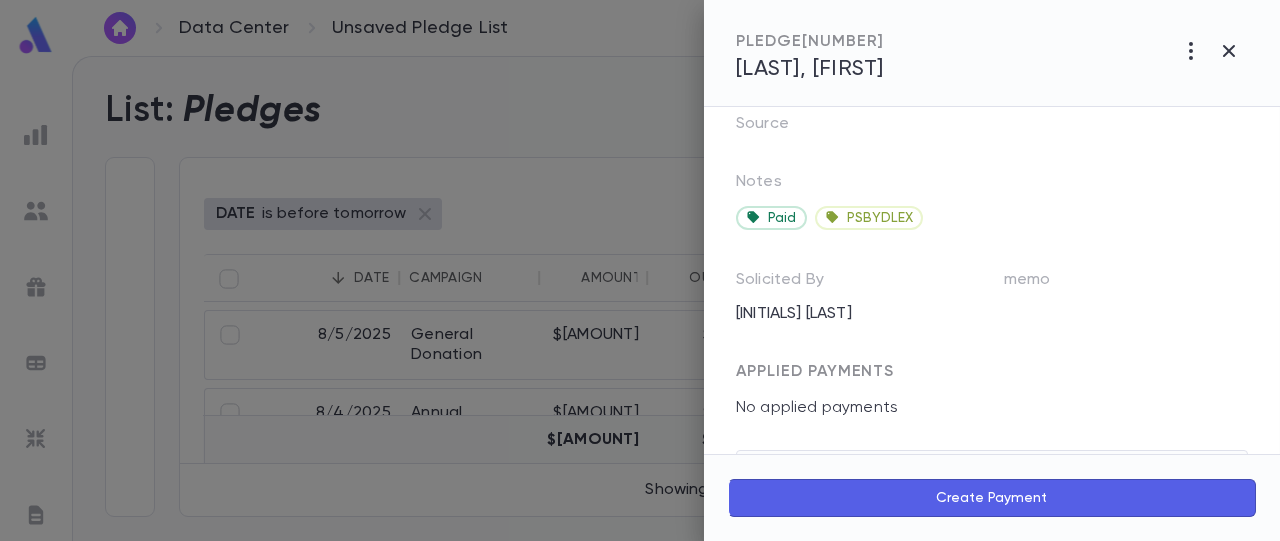 scroll, scrollTop: 392, scrollLeft: 0, axis: vertical 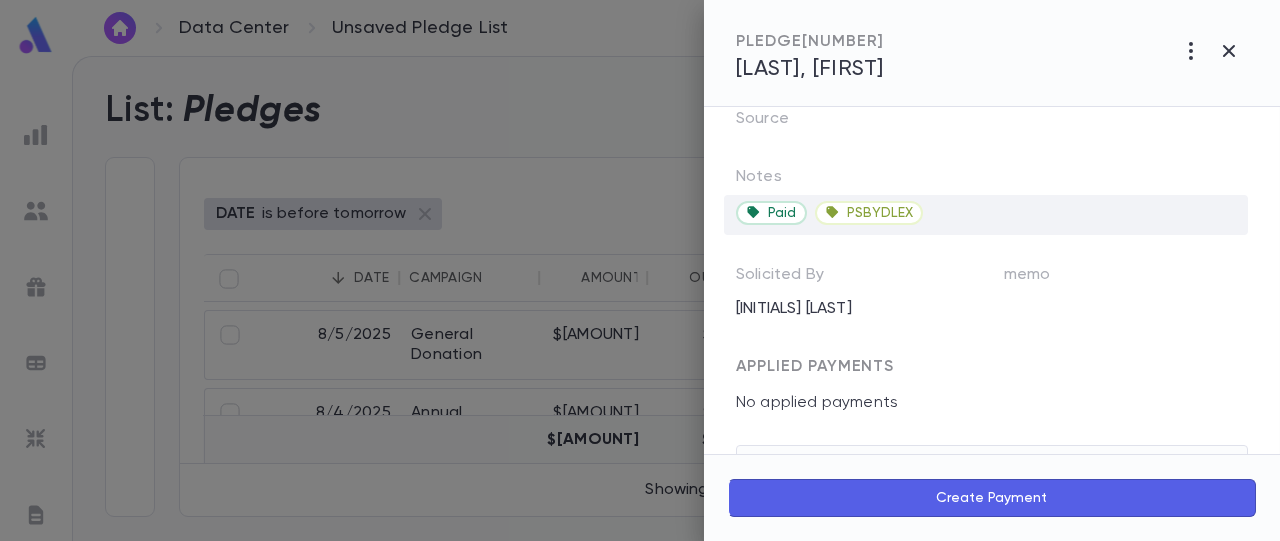 click on "Paid" at bounding box center [782, 213] 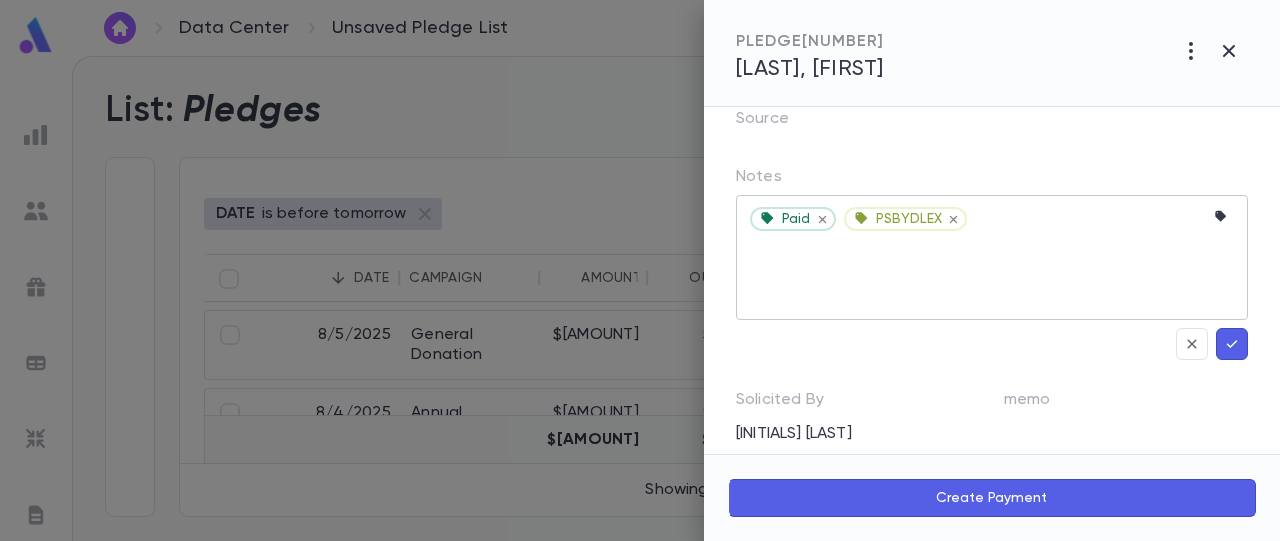 click 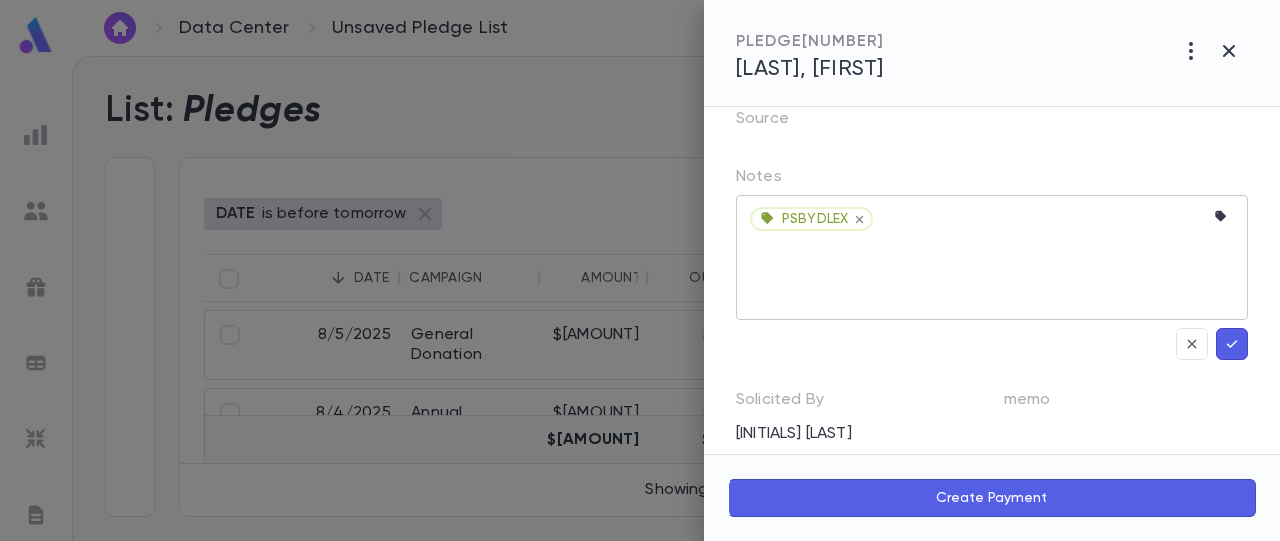 click 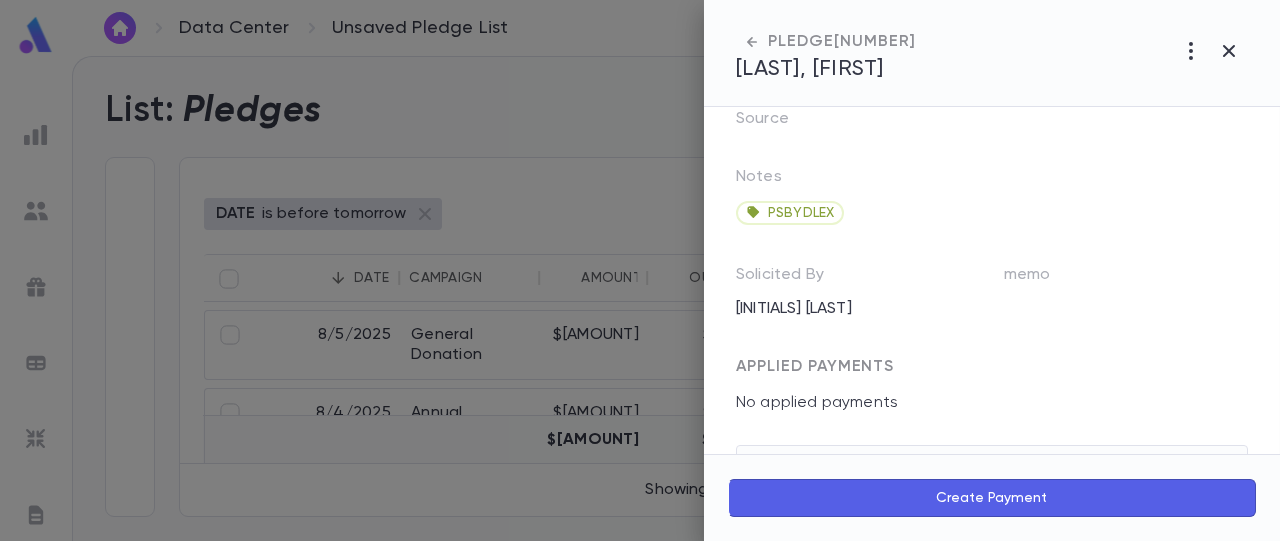 click at bounding box center [640, 270] 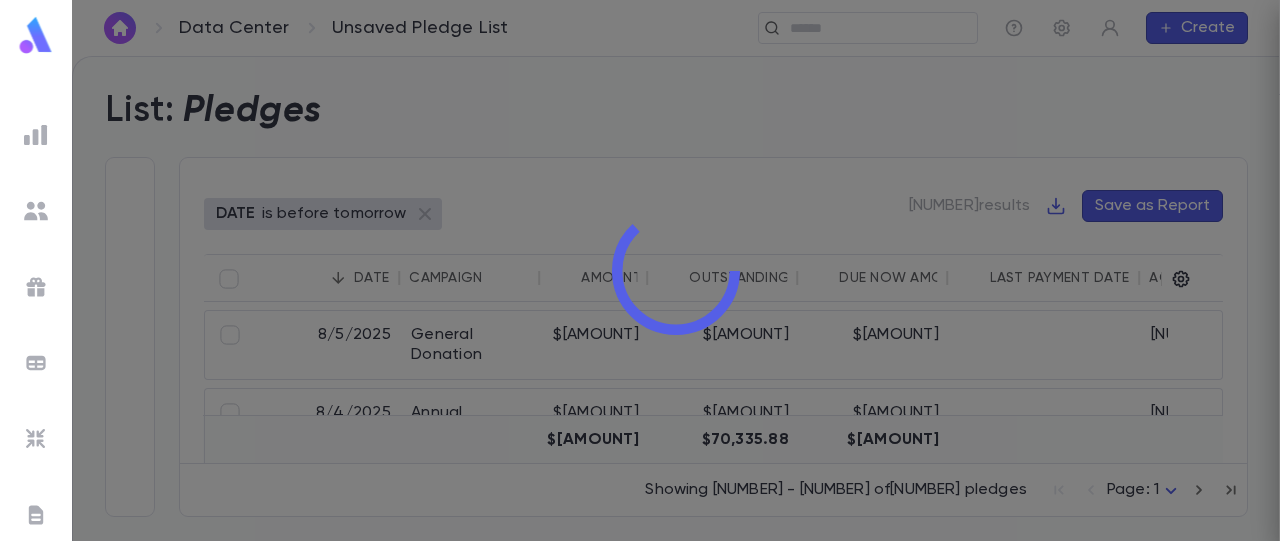scroll, scrollTop: 0, scrollLeft: 0, axis: both 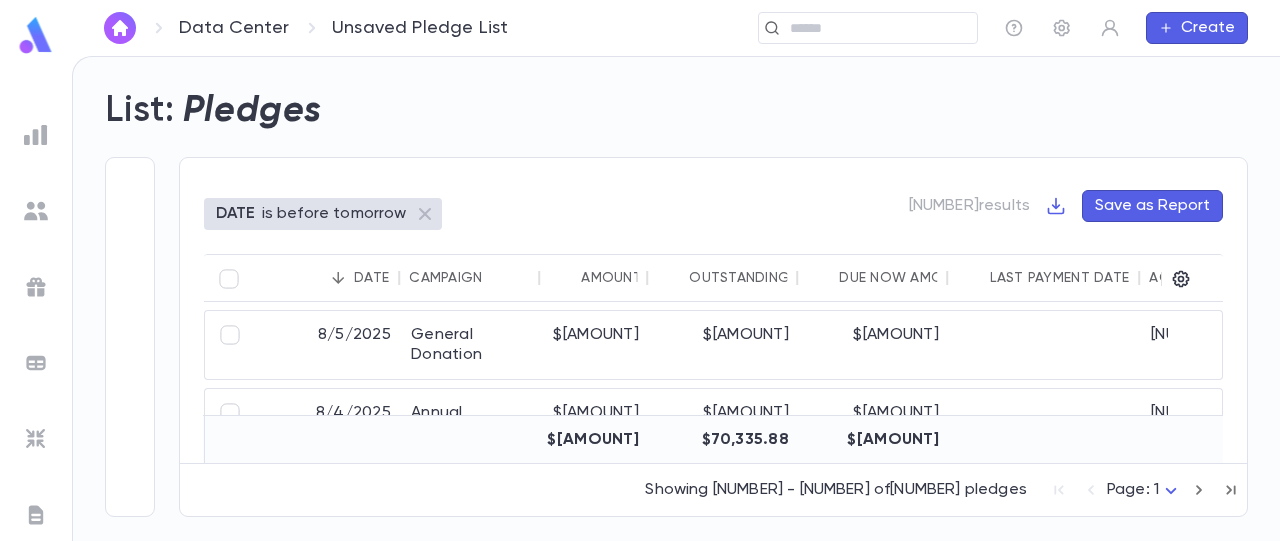 click on "Filters ( 1 )" at bounding box center (172, 250) 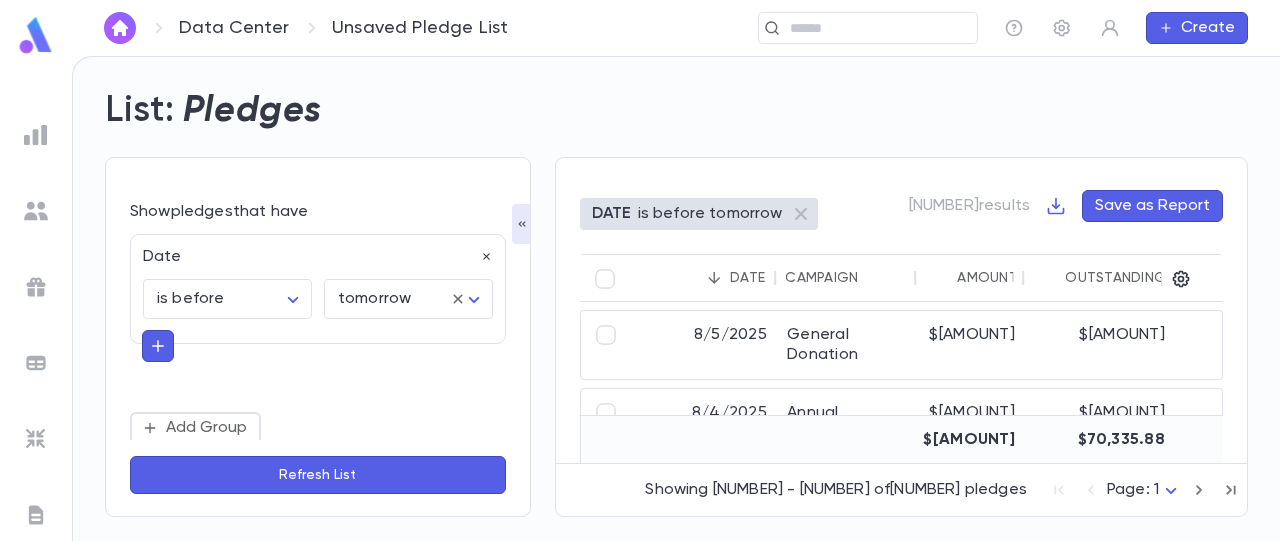 click 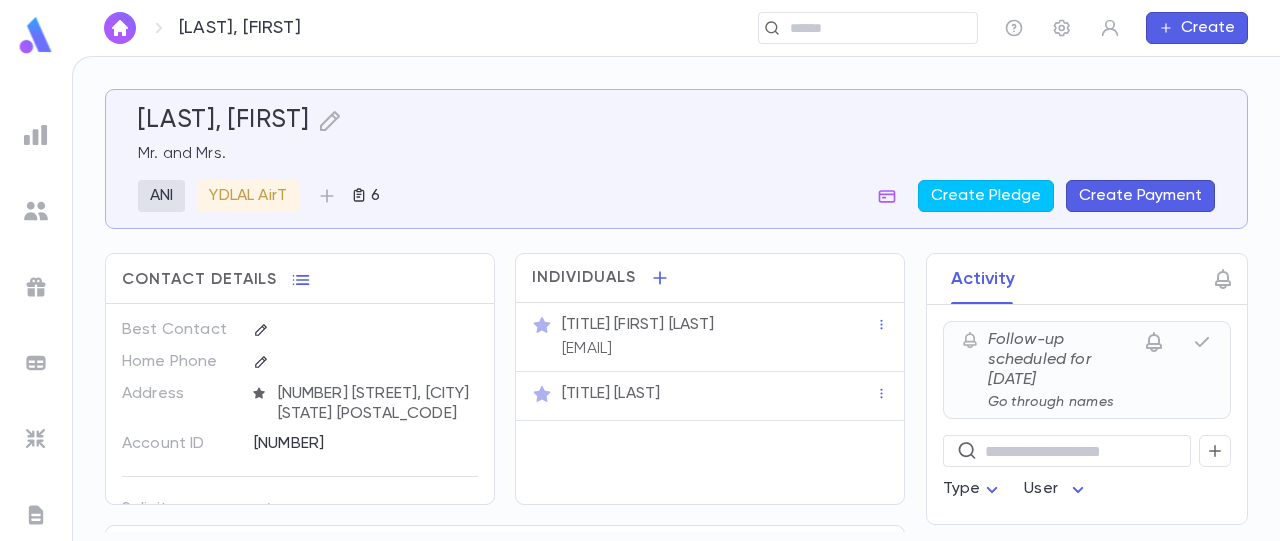 scroll, scrollTop: 0, scrollLeft: 0, axis: both 